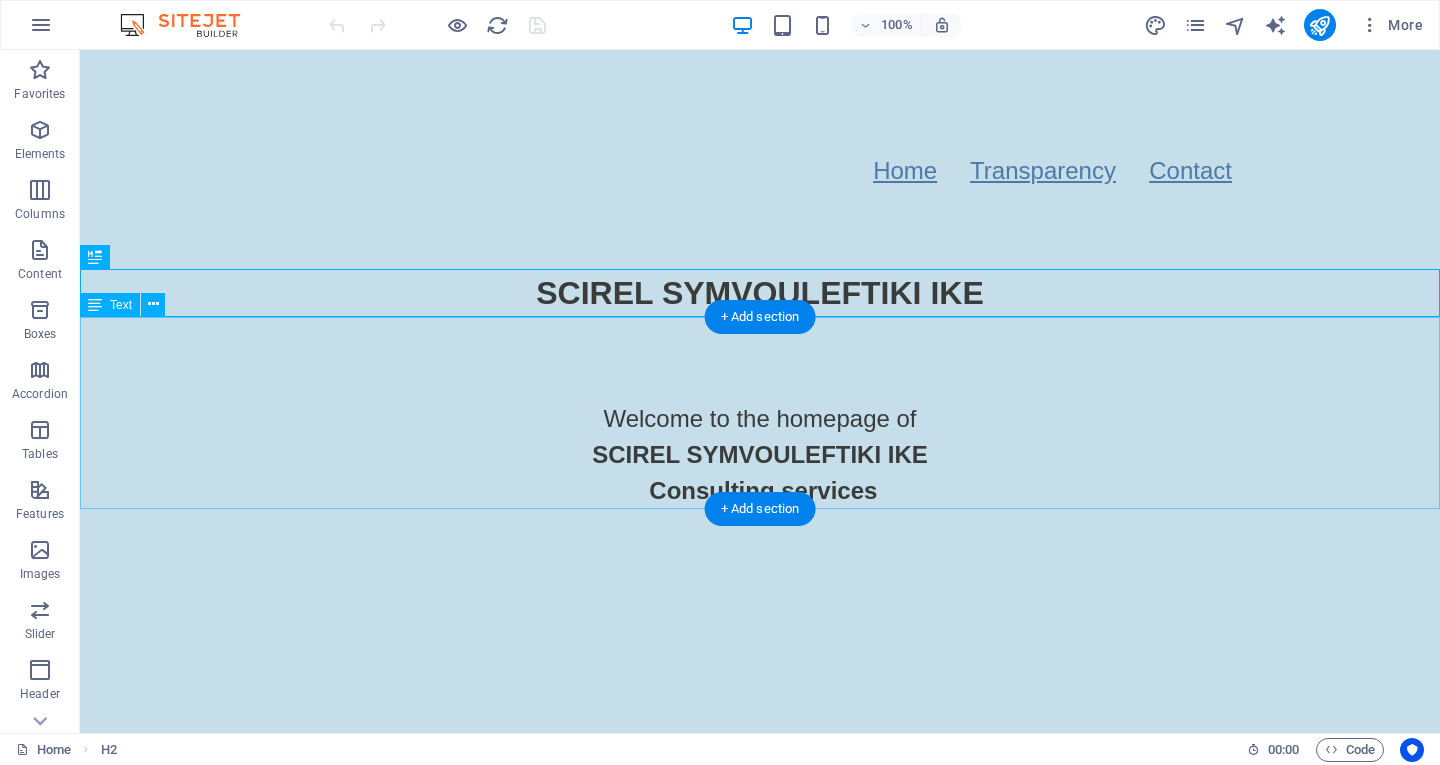 scroll, scrollTop: 0, scrollLeft: 0, axis: both 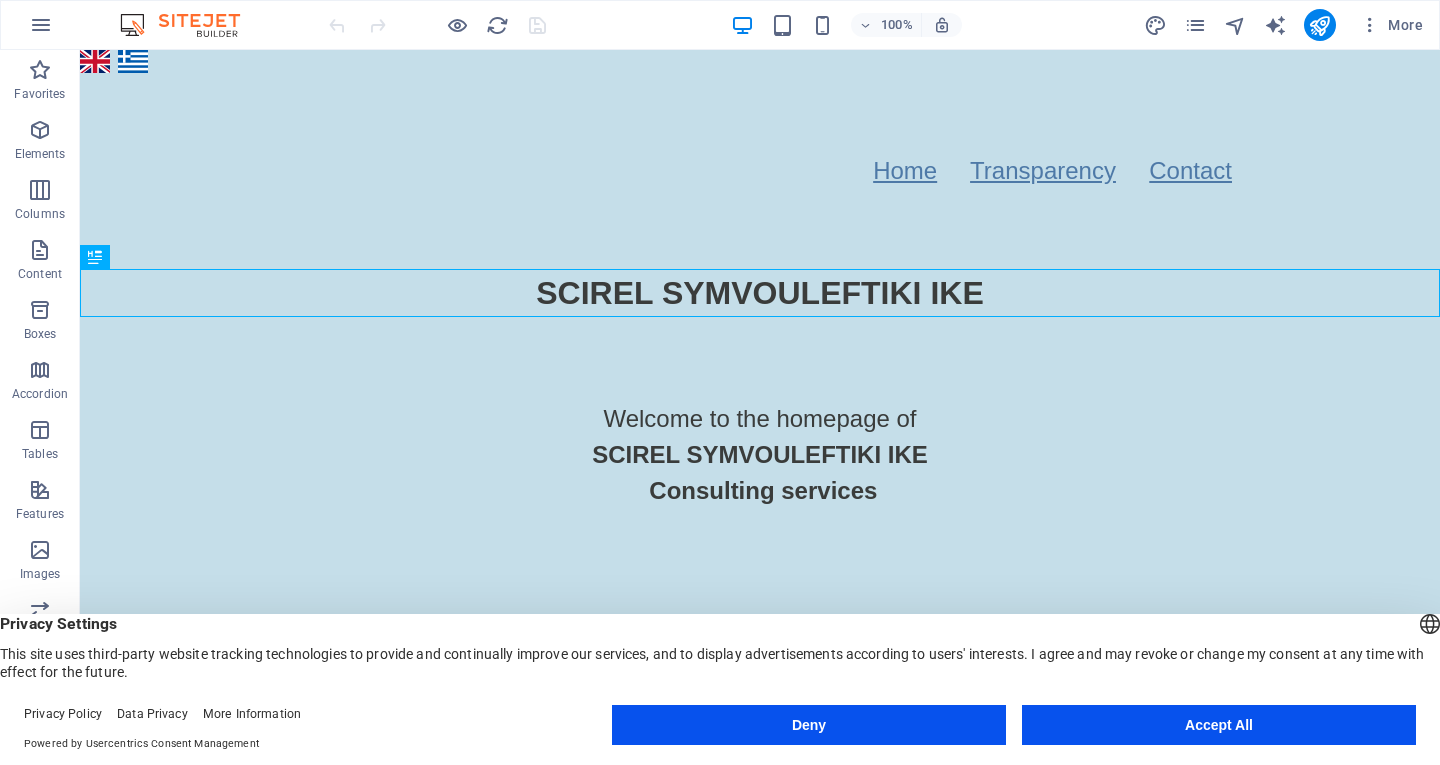 click on "Accept All" at bounding box center (1219, 725) 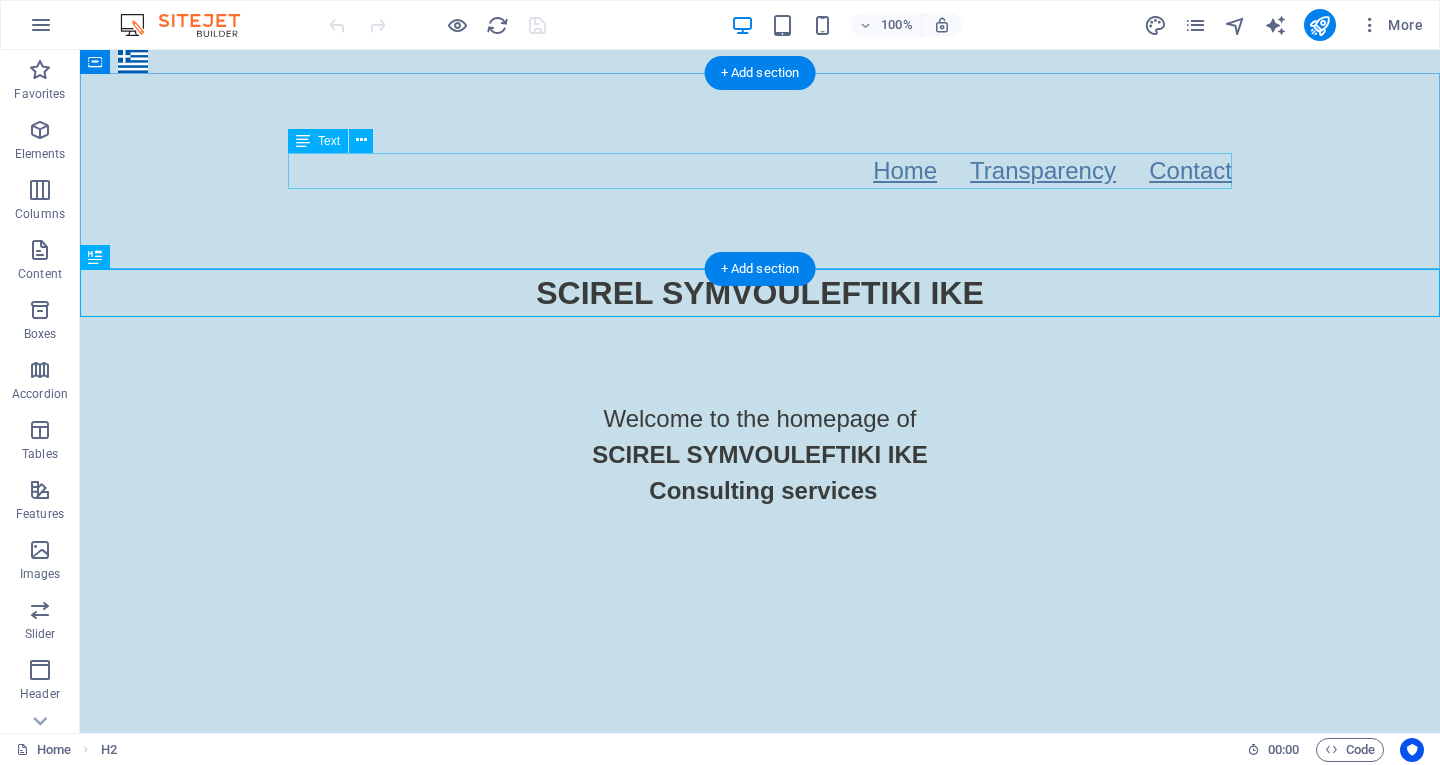 click on "Home       Transparency       Contact" at bounding box center (760, 171) 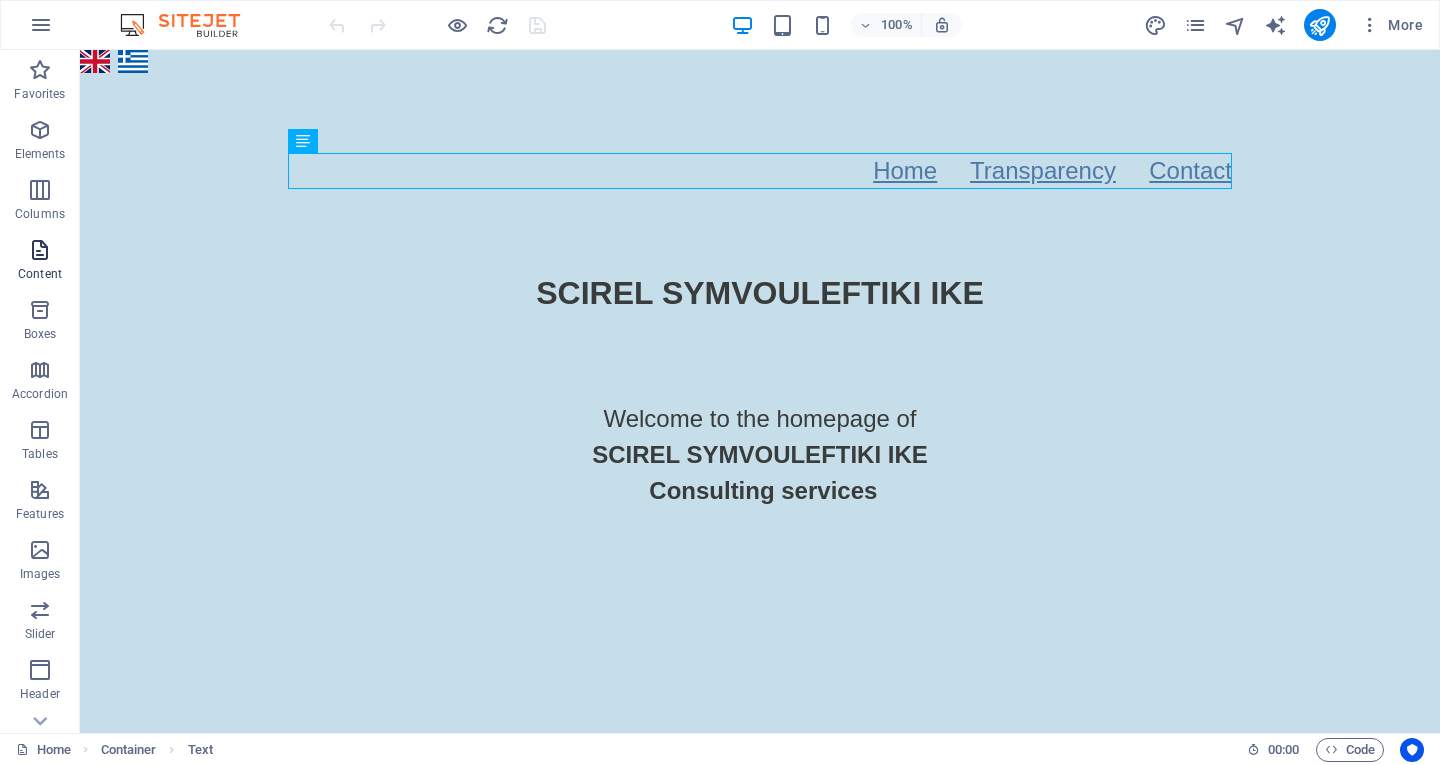 click at bounding box center (40, 250) 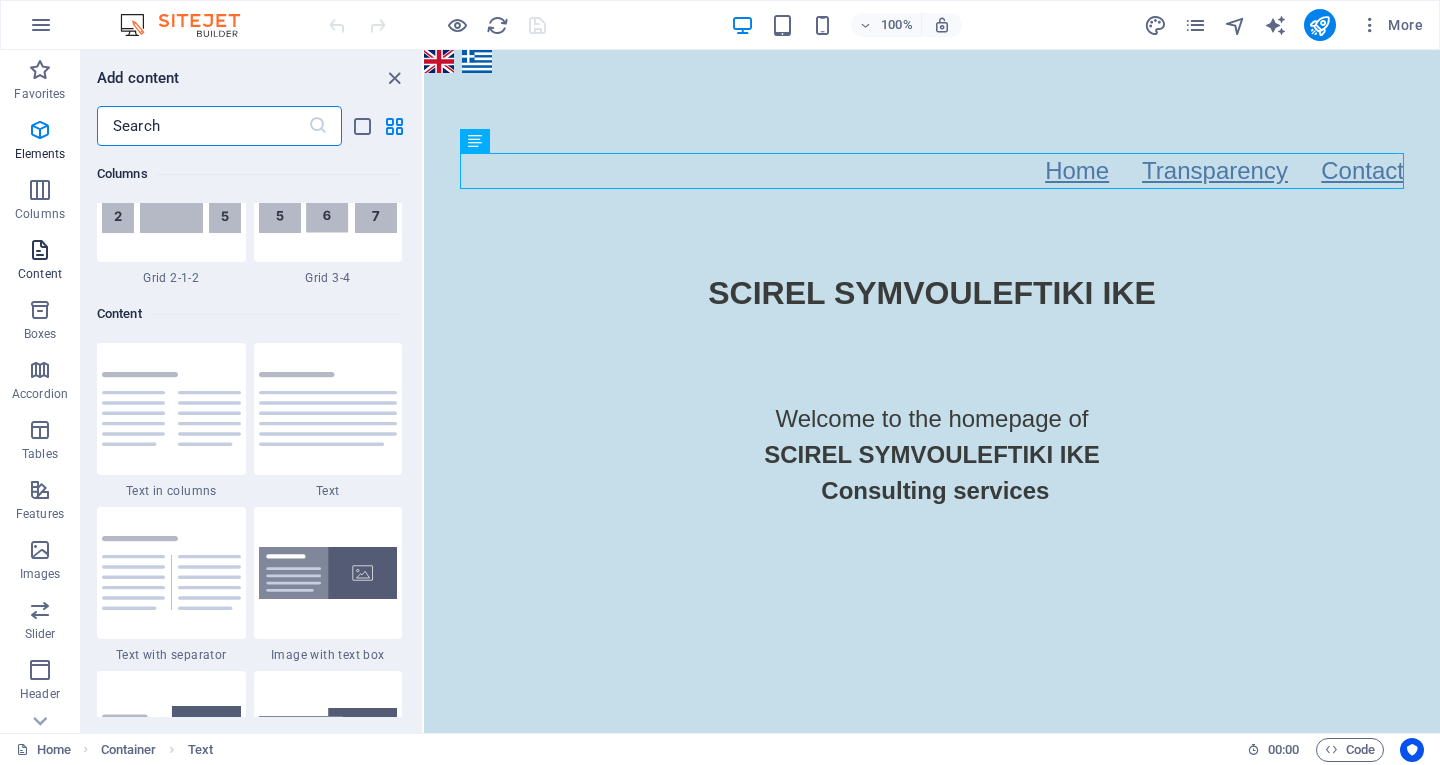 scroll, scrollTop: 3499, scrollLeft: 0, axis: vertical 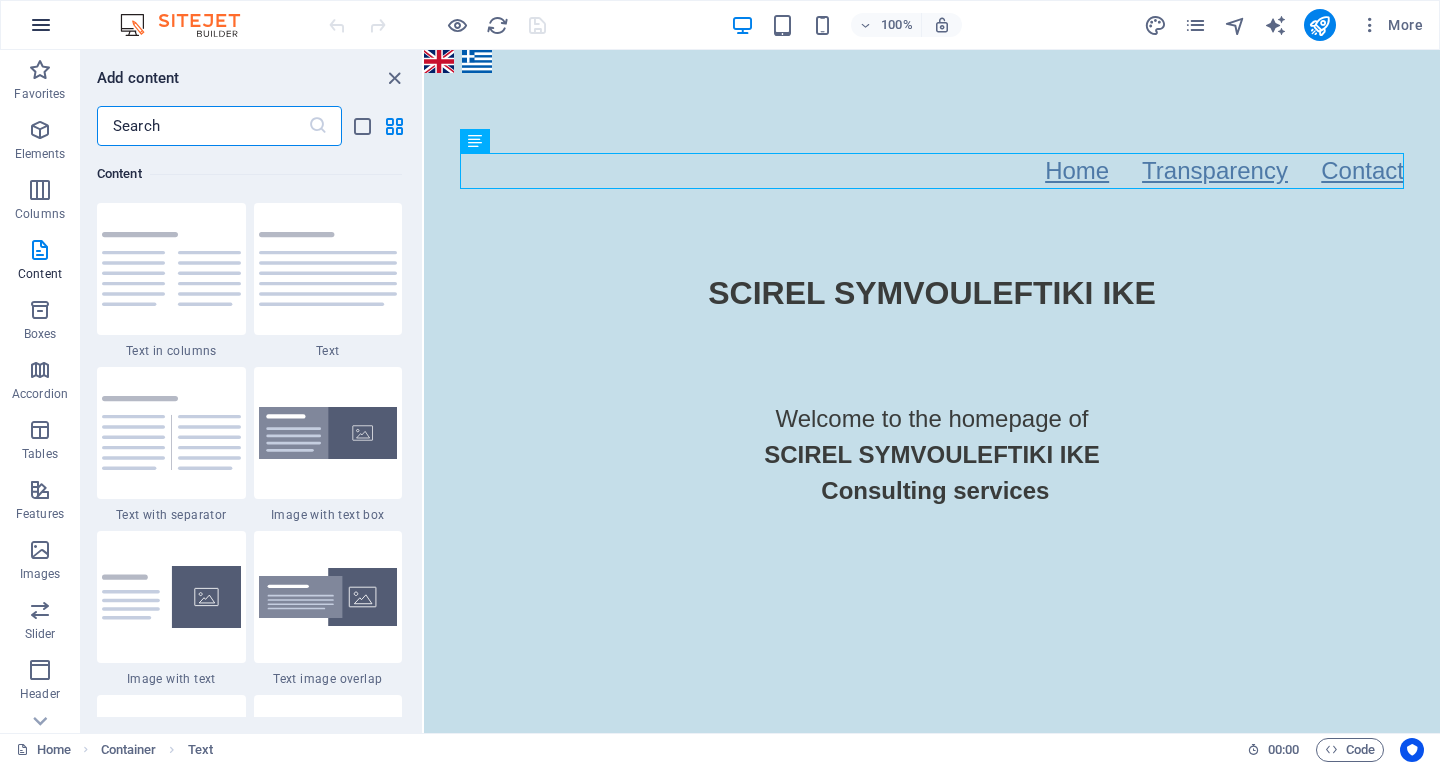 click at bounding box center (41, 25) 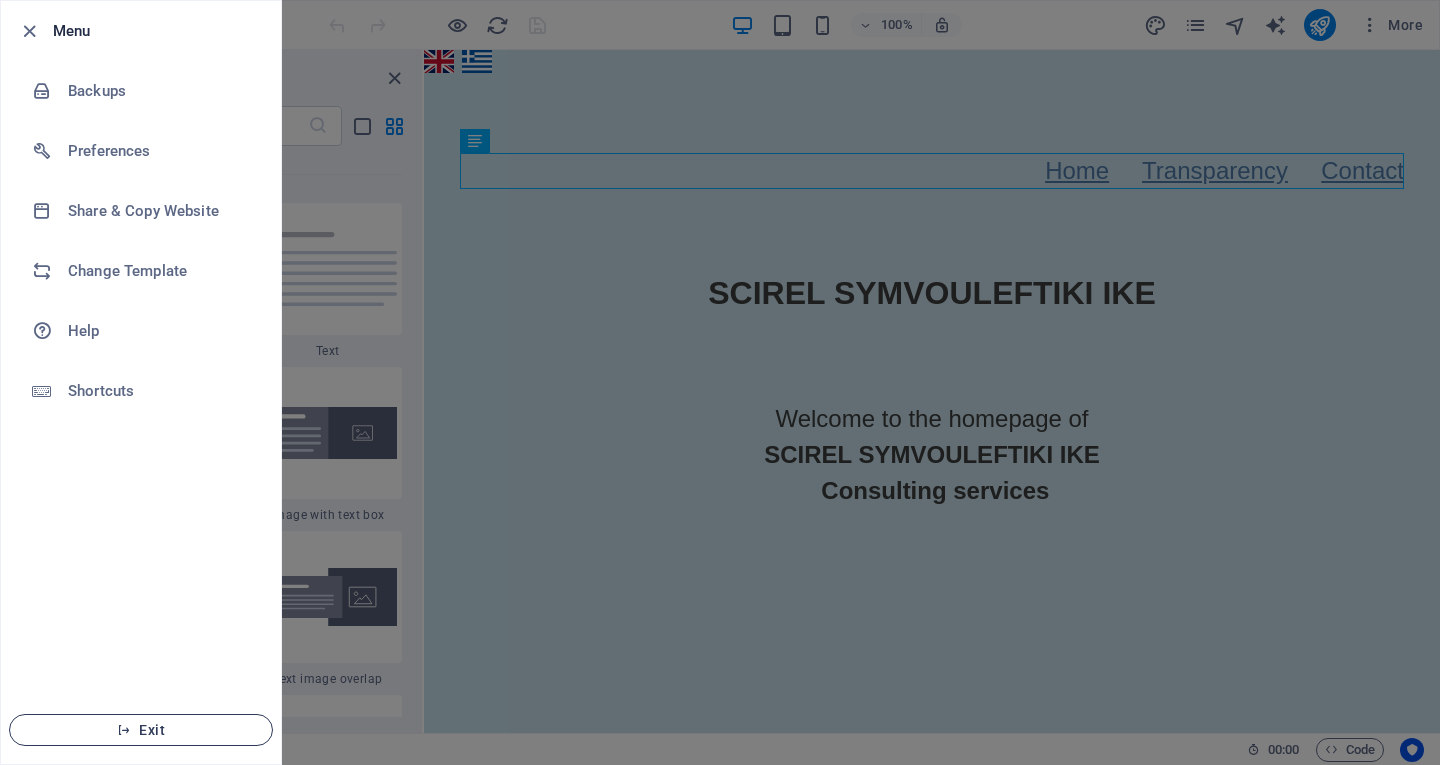 click on "Exit" at bounding box center [141, 730] 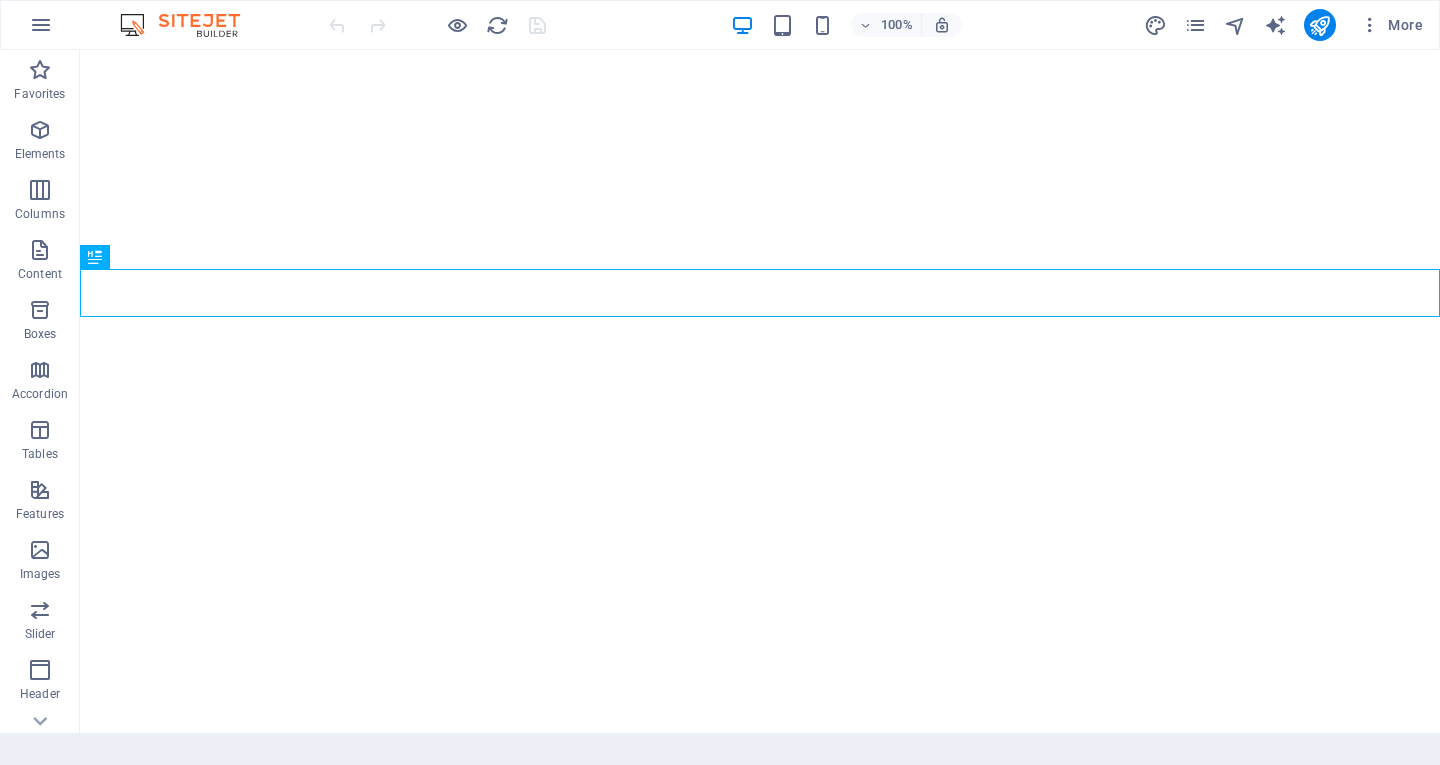 scroll, scrollTop: 0, scrollLeft: 0, axis: both 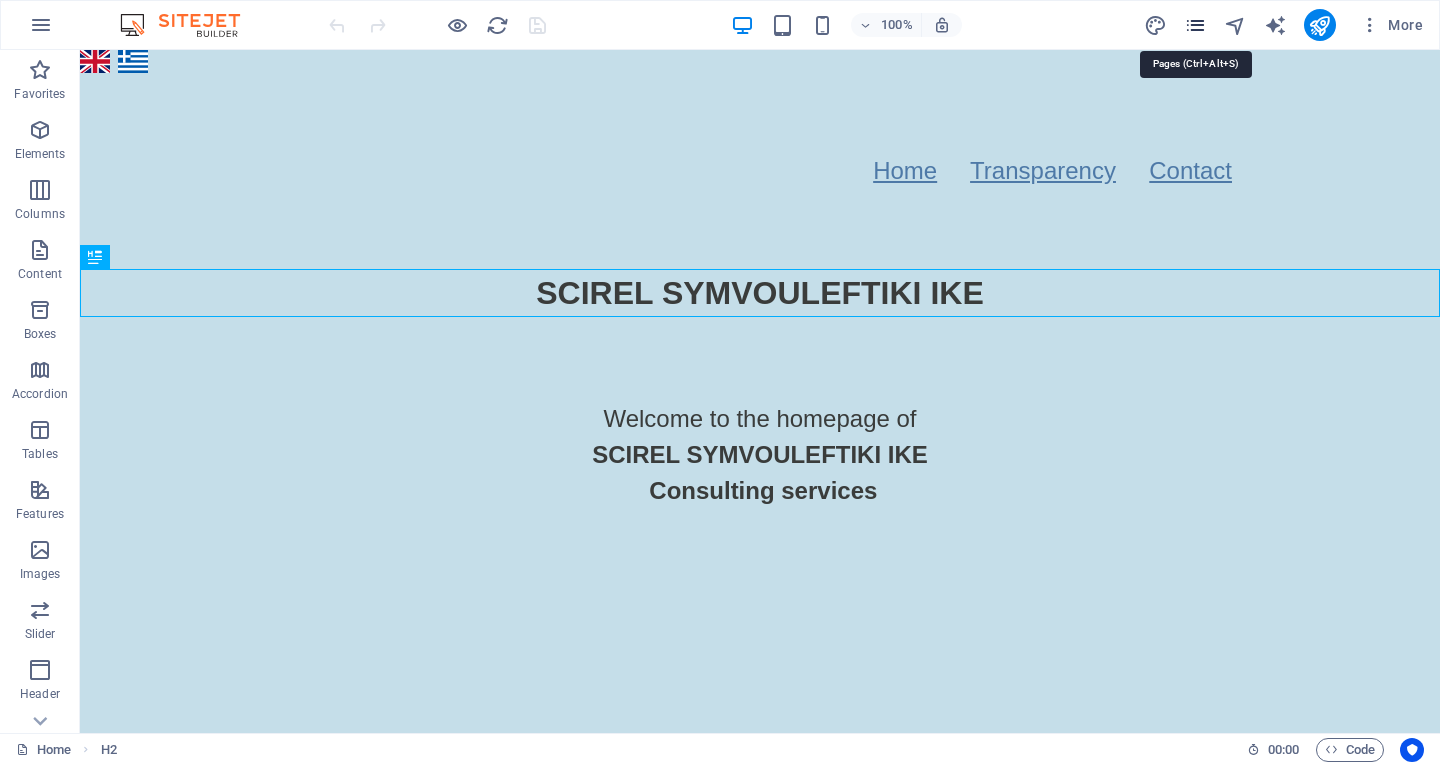 click at bounding box center (1195, 25) 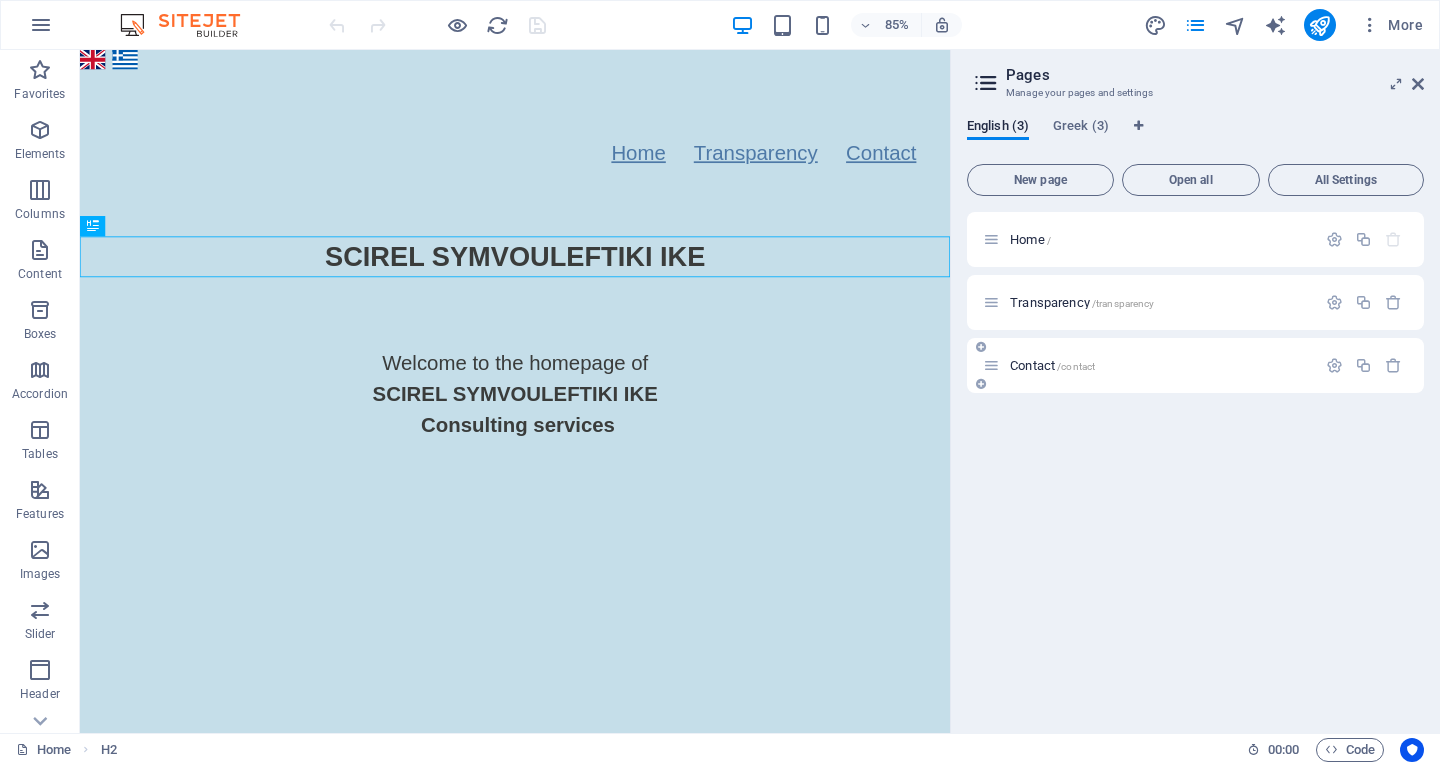 click on "Contact /contact" at bounding box center [1149, 365] 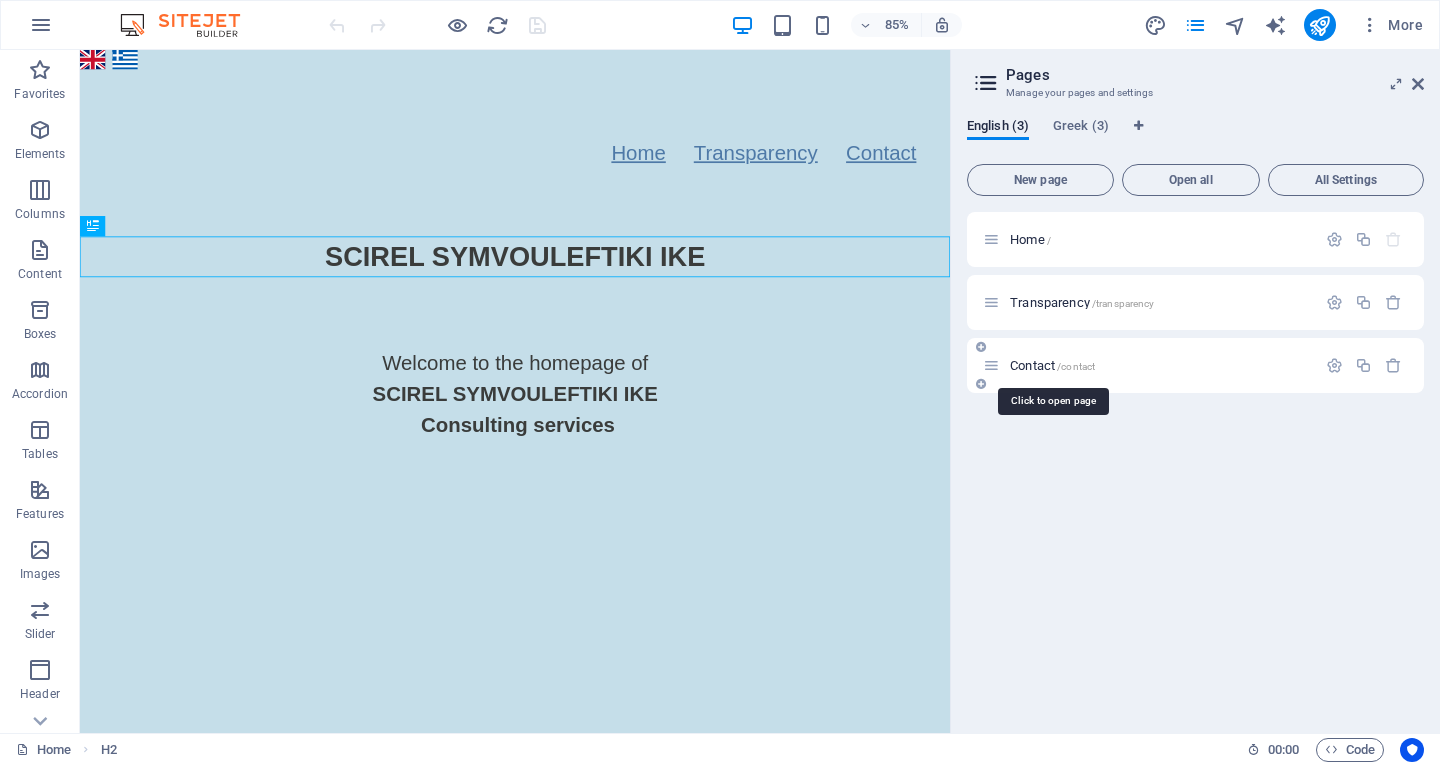 click on "Contact /contact" at bounding box center [1052, 365] 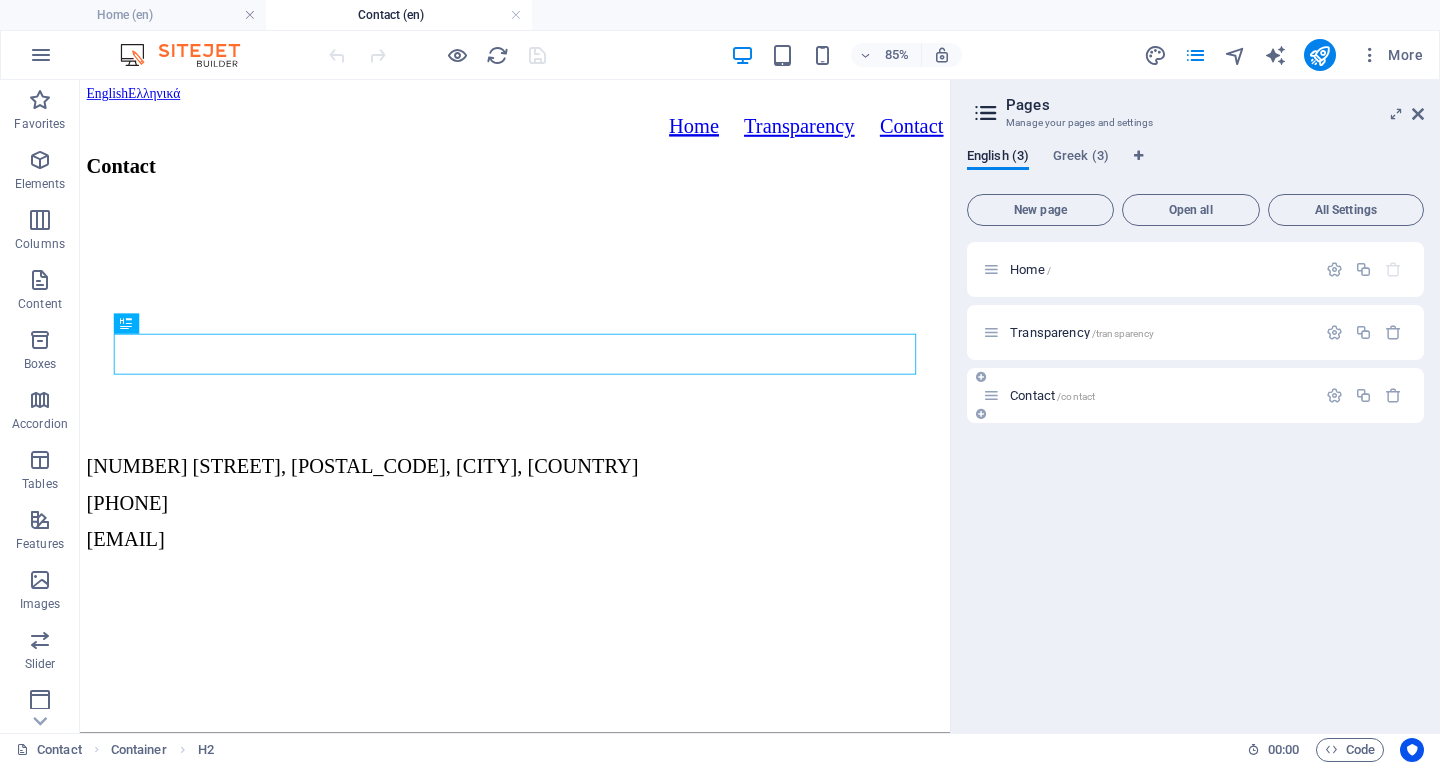scroll, scrollTop: 0, scrollLeft: 0, axis: both 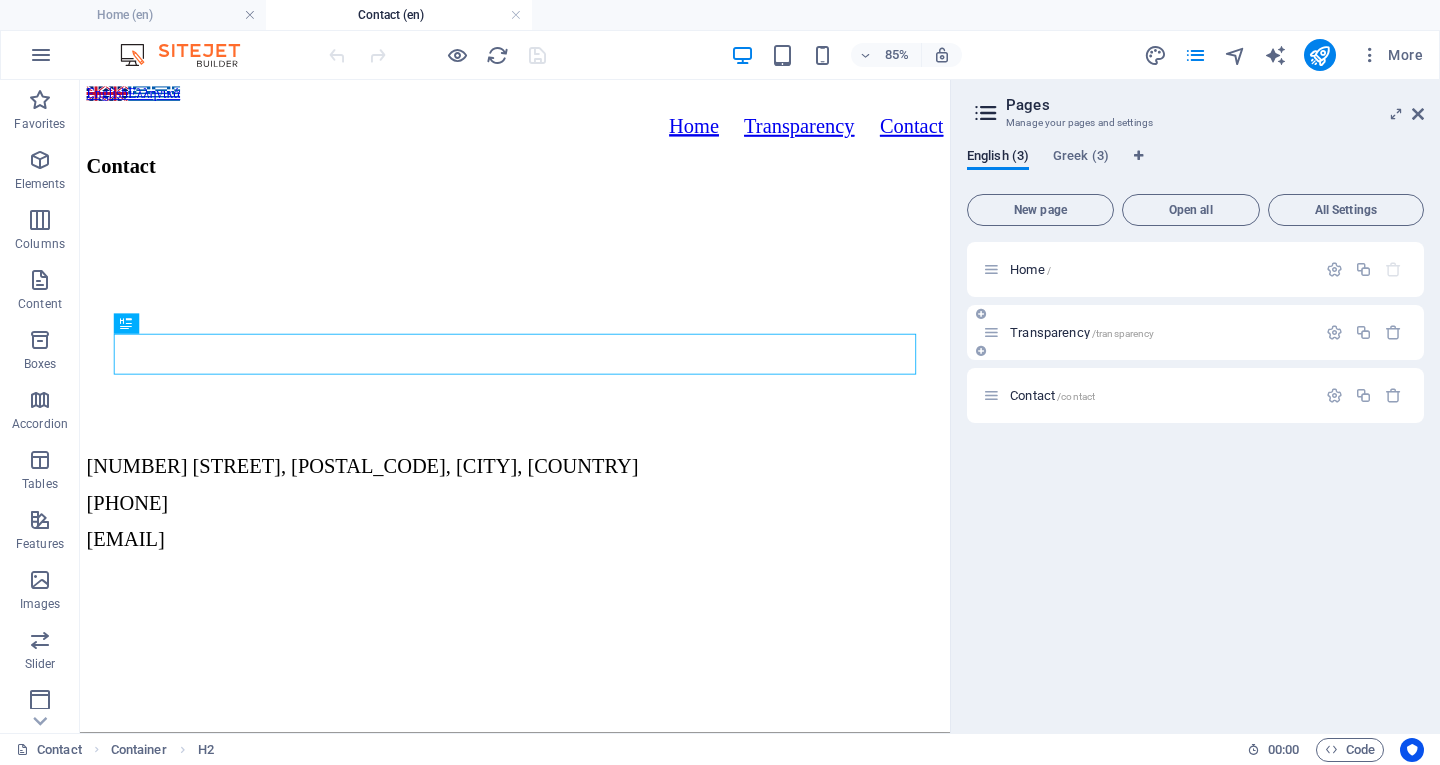 click on "Transparency /transparency" at bounding box center [1082, 332] 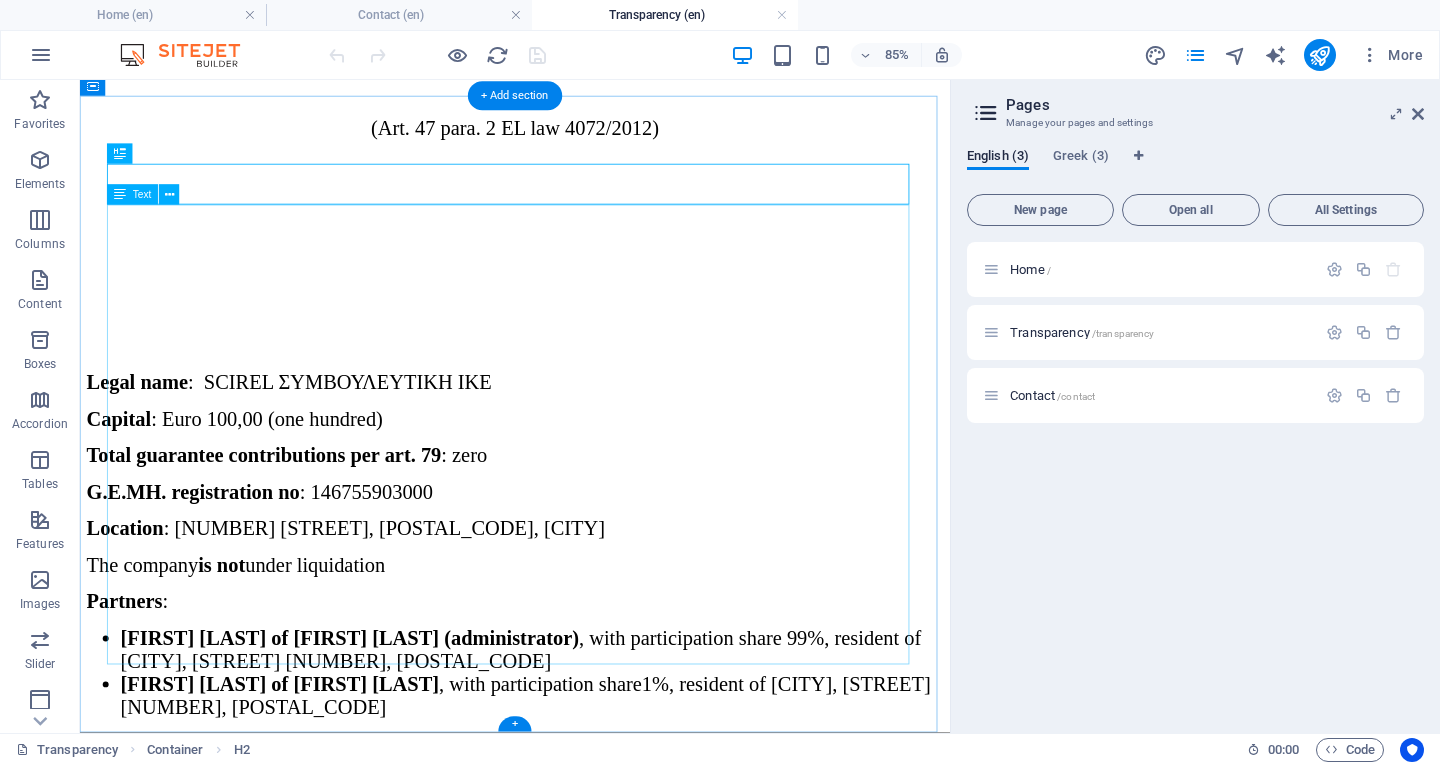 scroll, scrollTop: 199, scrollLeft: 0, axis: vertical 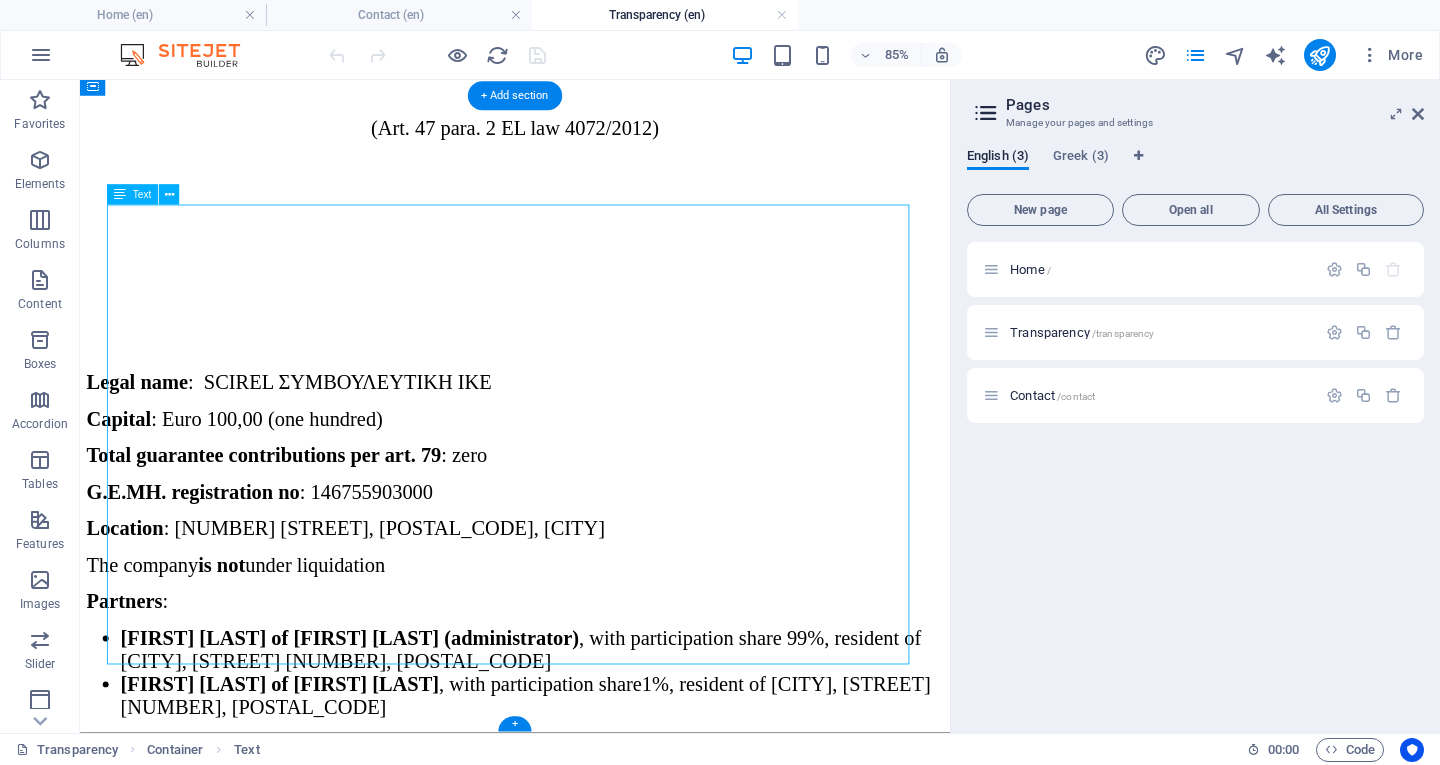 click on "(Art. 47 para. 2 EL law 4072/2012) Legal name : SCIREL ΣΥΜΒΟΥΛΕΥΤΙΚΗ IKE Capital : Euro 100,00 (one hundred) Total guarantee contributions per art. 79 : zero G.E.MH. registration no : 146755903000 Location : [NUMBER] [STREET], [POSTAL_CODE], [CITY] The company is not under liquidation Partners : [FIRST] [LAST] of [FIRST] [LAST] (administrator) , with participation share 99%, resident of [CITY], [STREET] [NUMBER], [POSTAL_CODE] [FIRST] [LAST] of [FIRST] [LAST] , with participation share 1%, resident of [CITY], [STREET] [NUMBER], [POSTAL_CODE]" at bounding box center [592, 461] 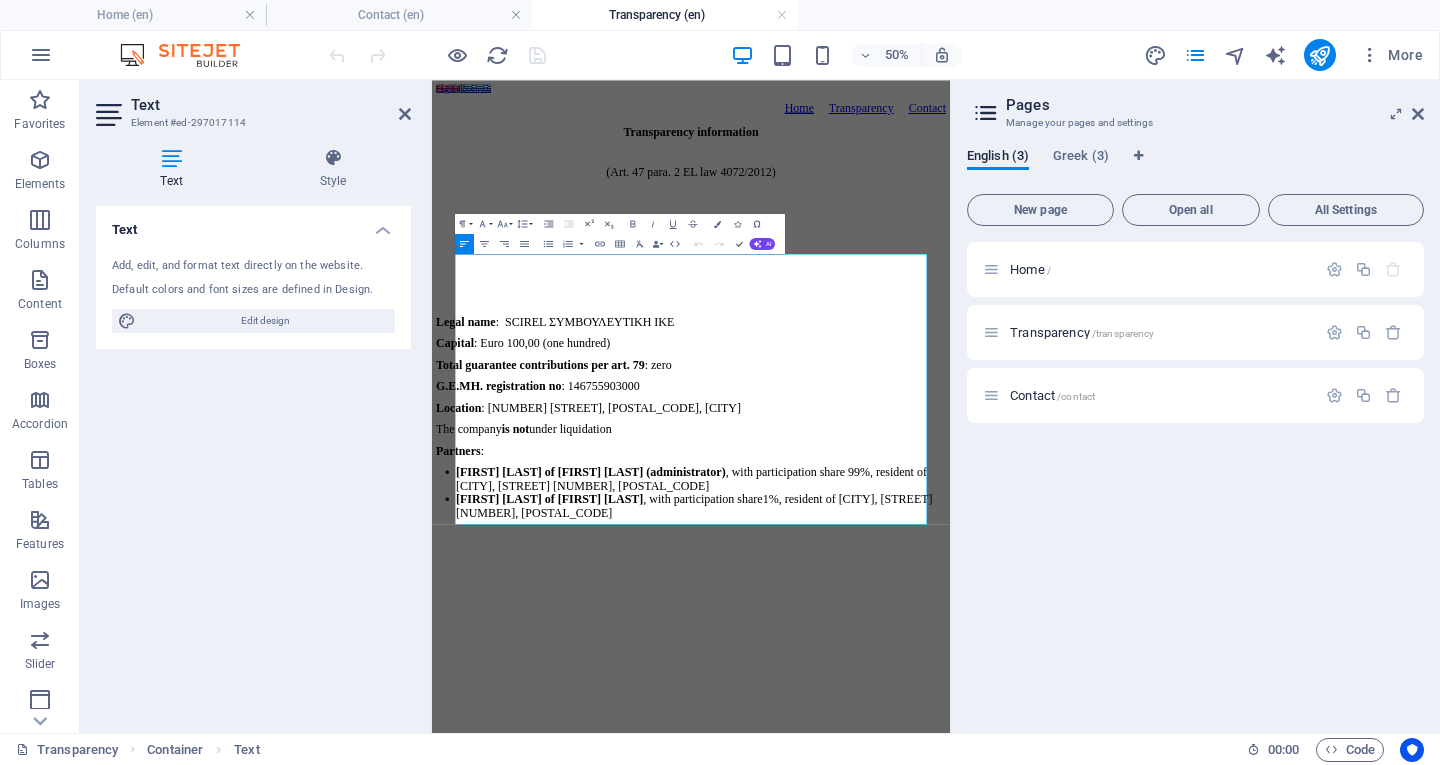 scroll, scrollTop: 0, scrollLeft: 0, axis: both 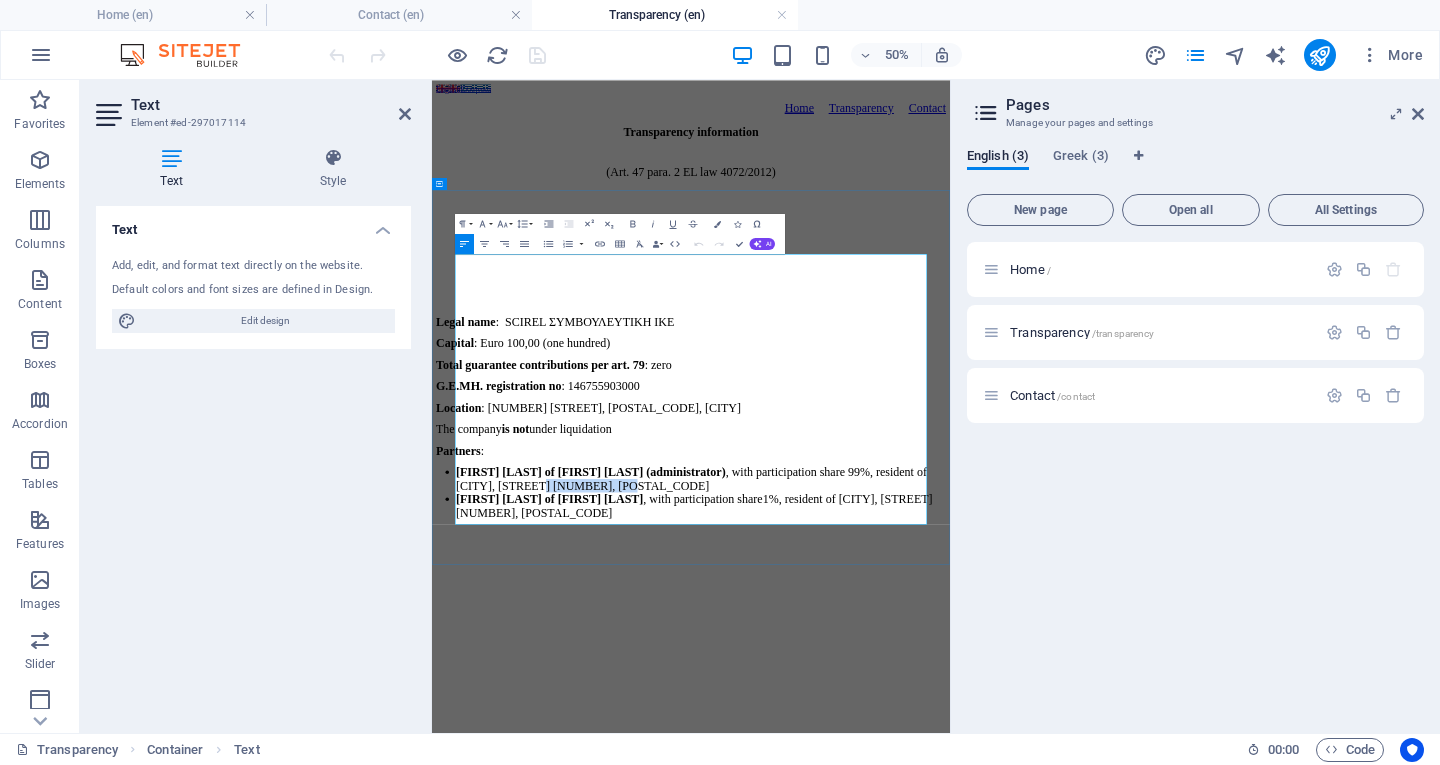 drag, startPoint x: 764, startPoint y: 877, endPoint x: 917, endPoint y: 876, distance: 153.00327 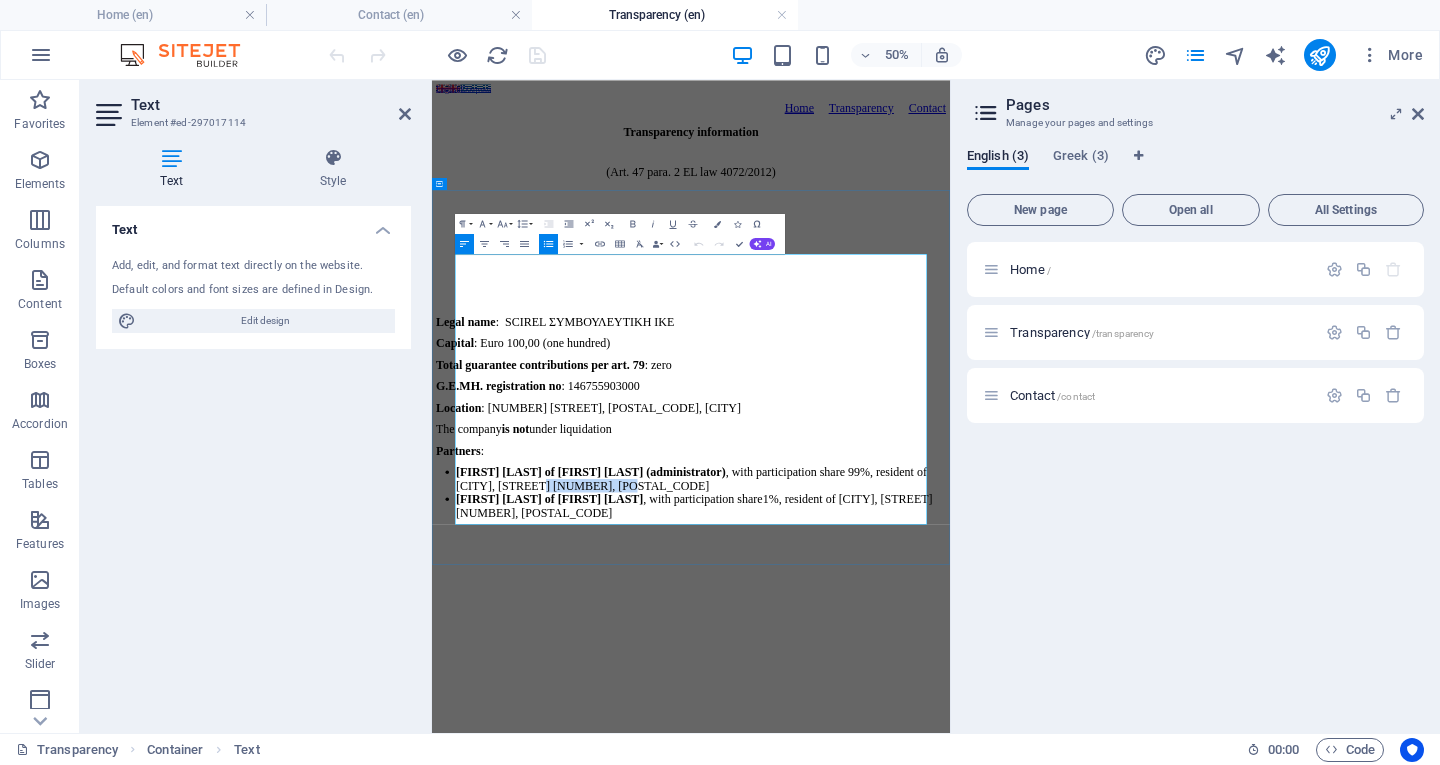 type 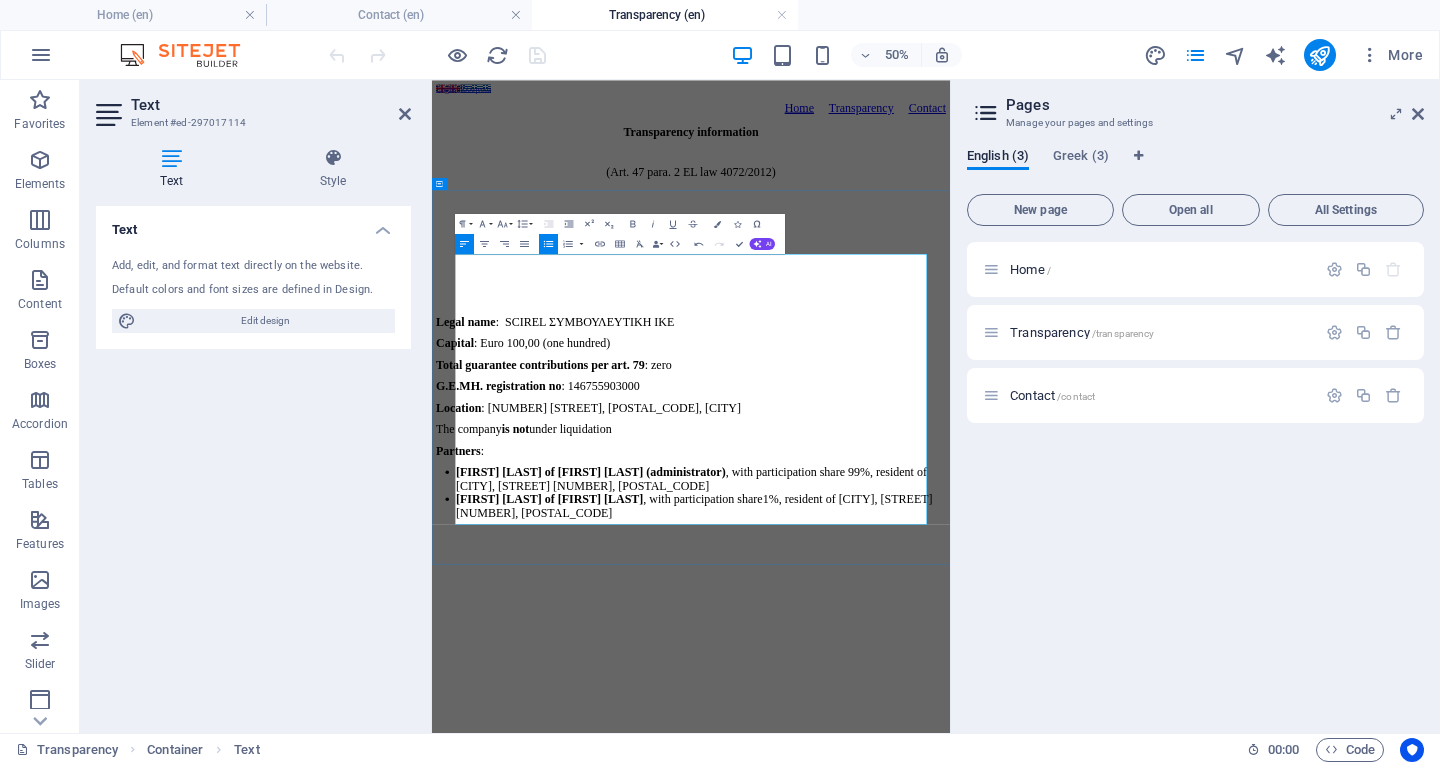 click on "[FIRST] [LAST] of [FIRST] [LAST] (administrator) , with participation share 99%, resident of [CITY], [STREET] [NUMBER], [POSTAL_CODE]" at bounding box center [970, 877] 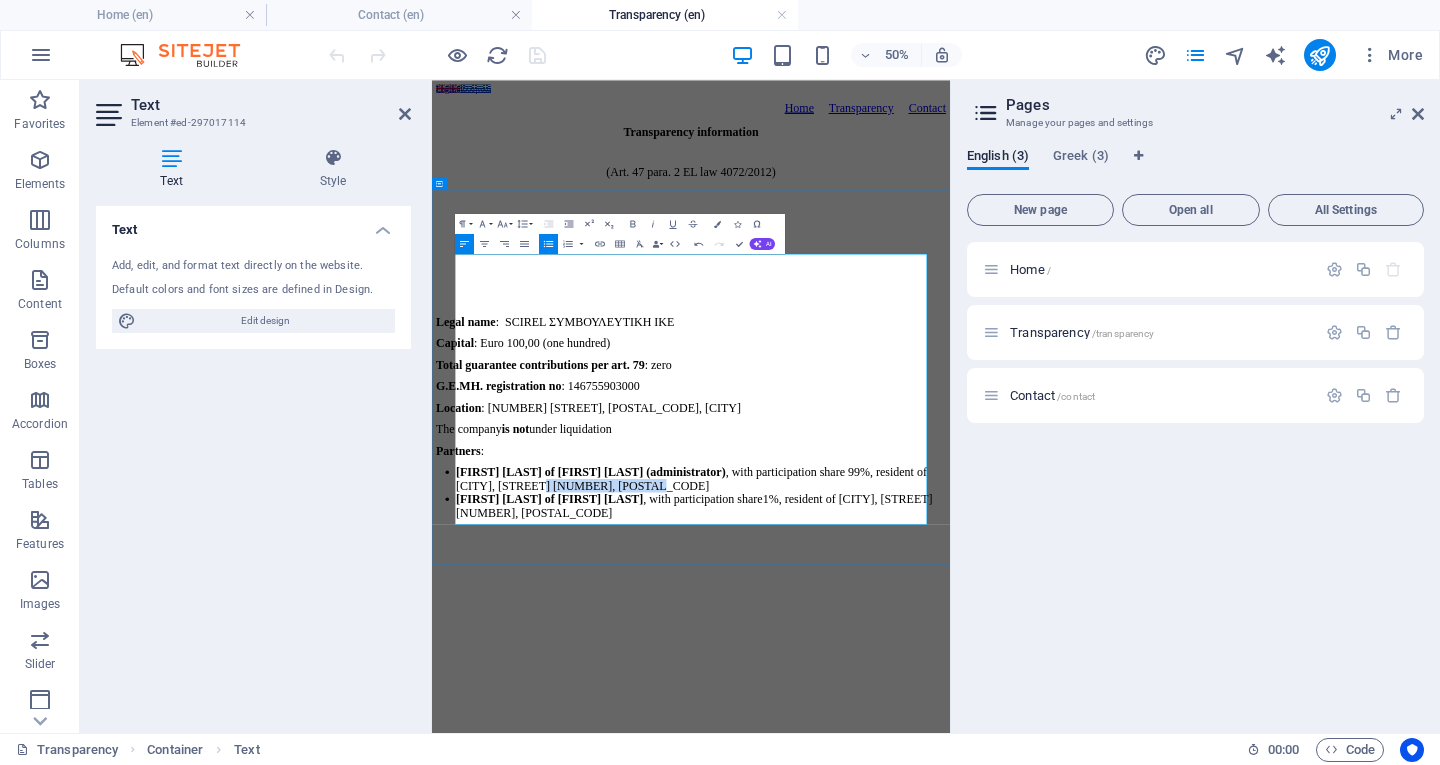 drag, startPoint x: 761, startPoint y: 879, endPoint x: 964, endPoint y: 890, distance: 203.2978 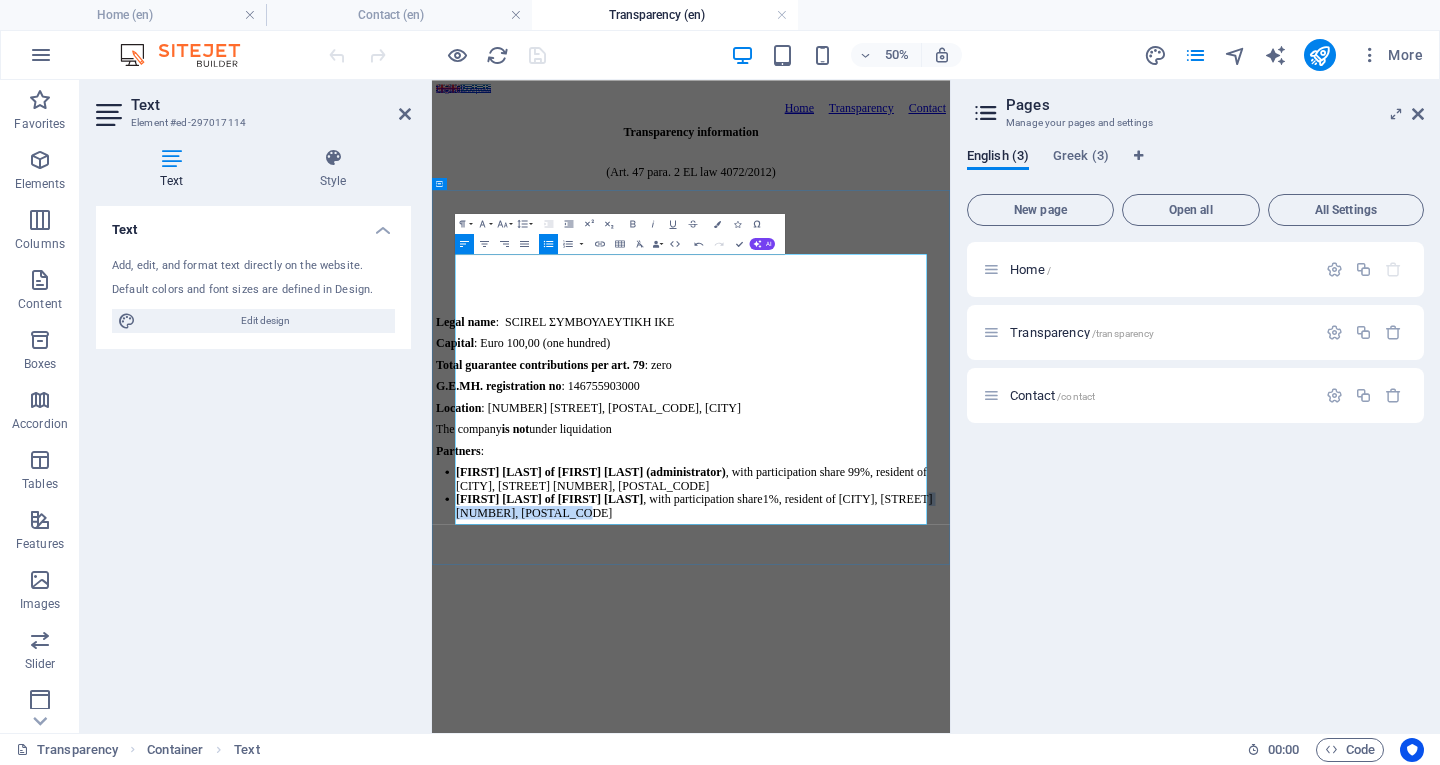 drag, startPoint x: 495, startPoint y: 949, endPoint x: 742, endPoint y: 951, distance: 247.0081 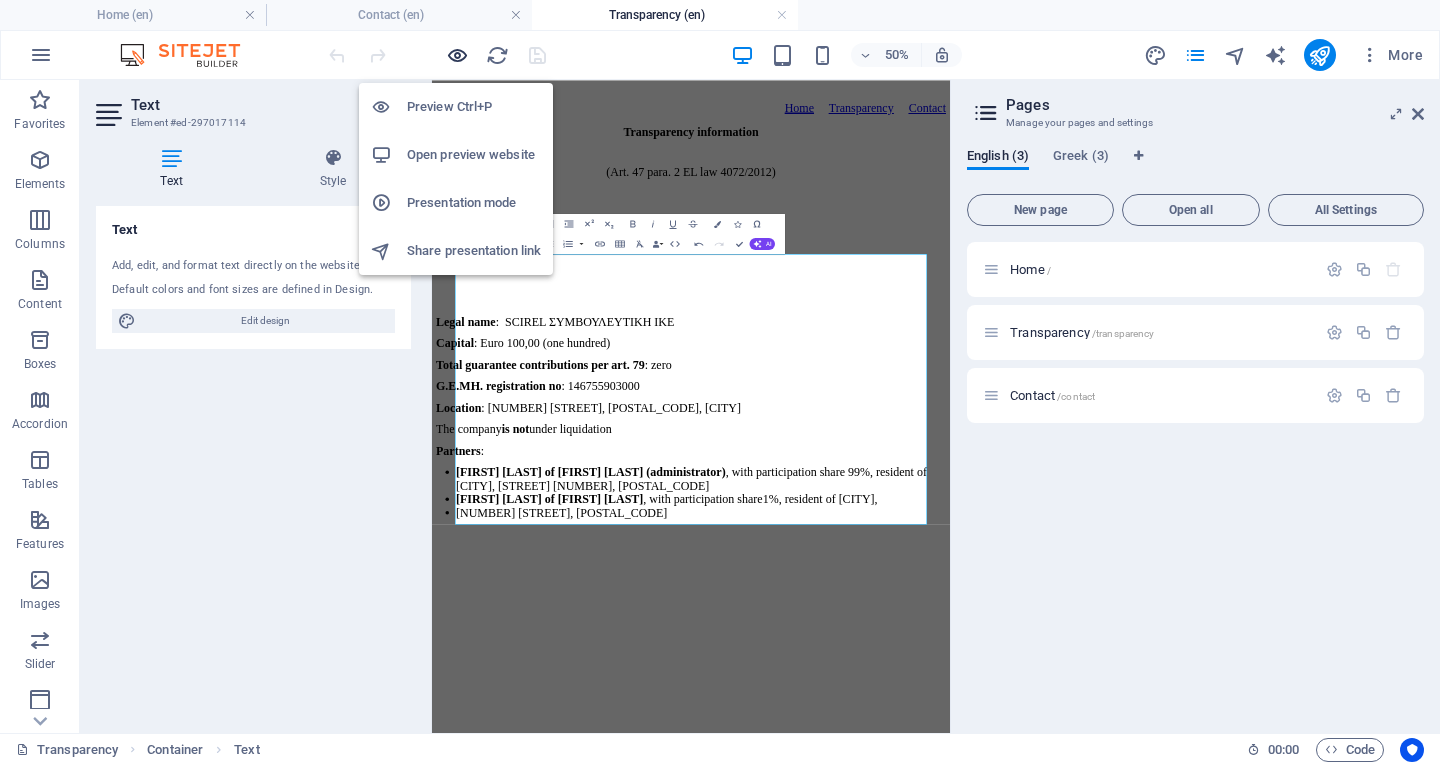 click at bounding box center [457, 55] 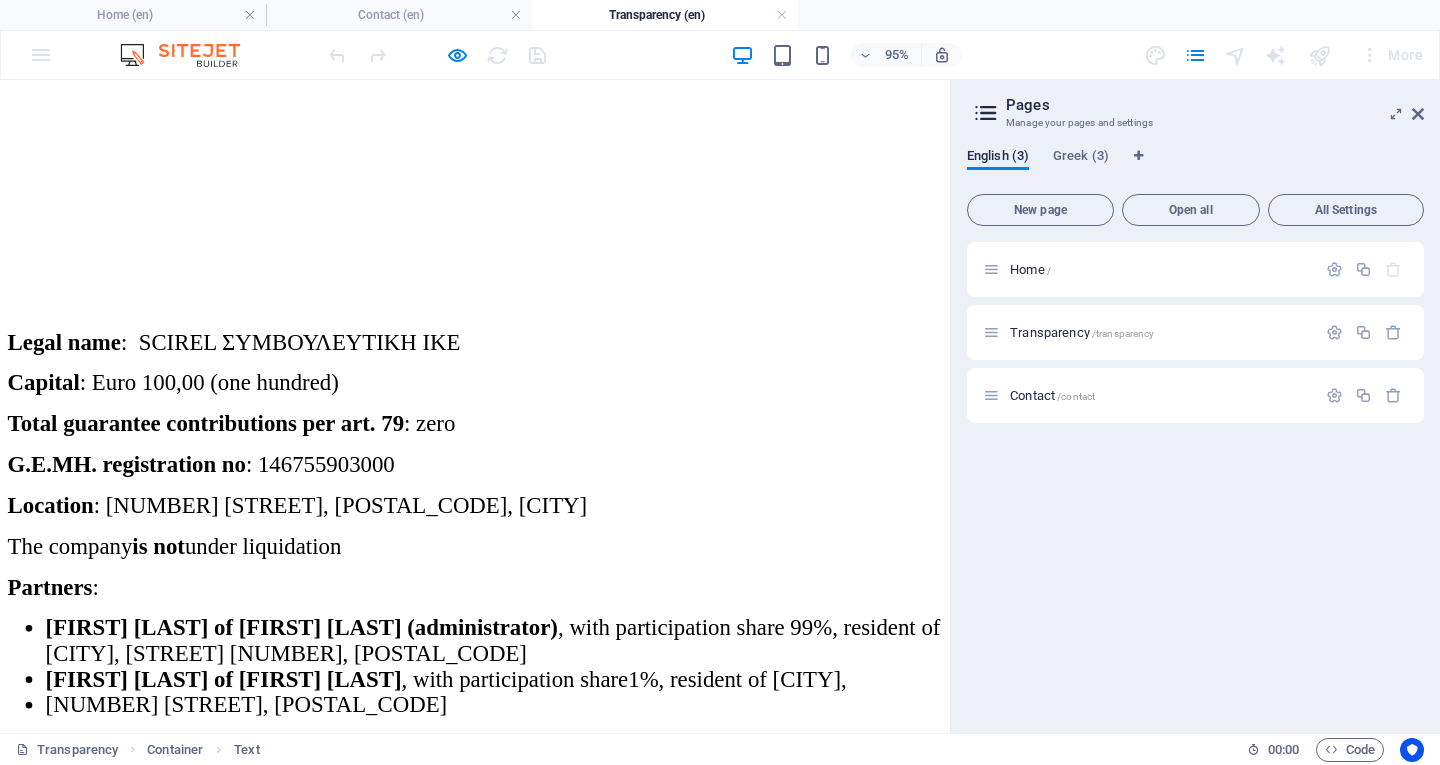 scroll, scrollTop: 0, scrollLeft: 0, axis: both 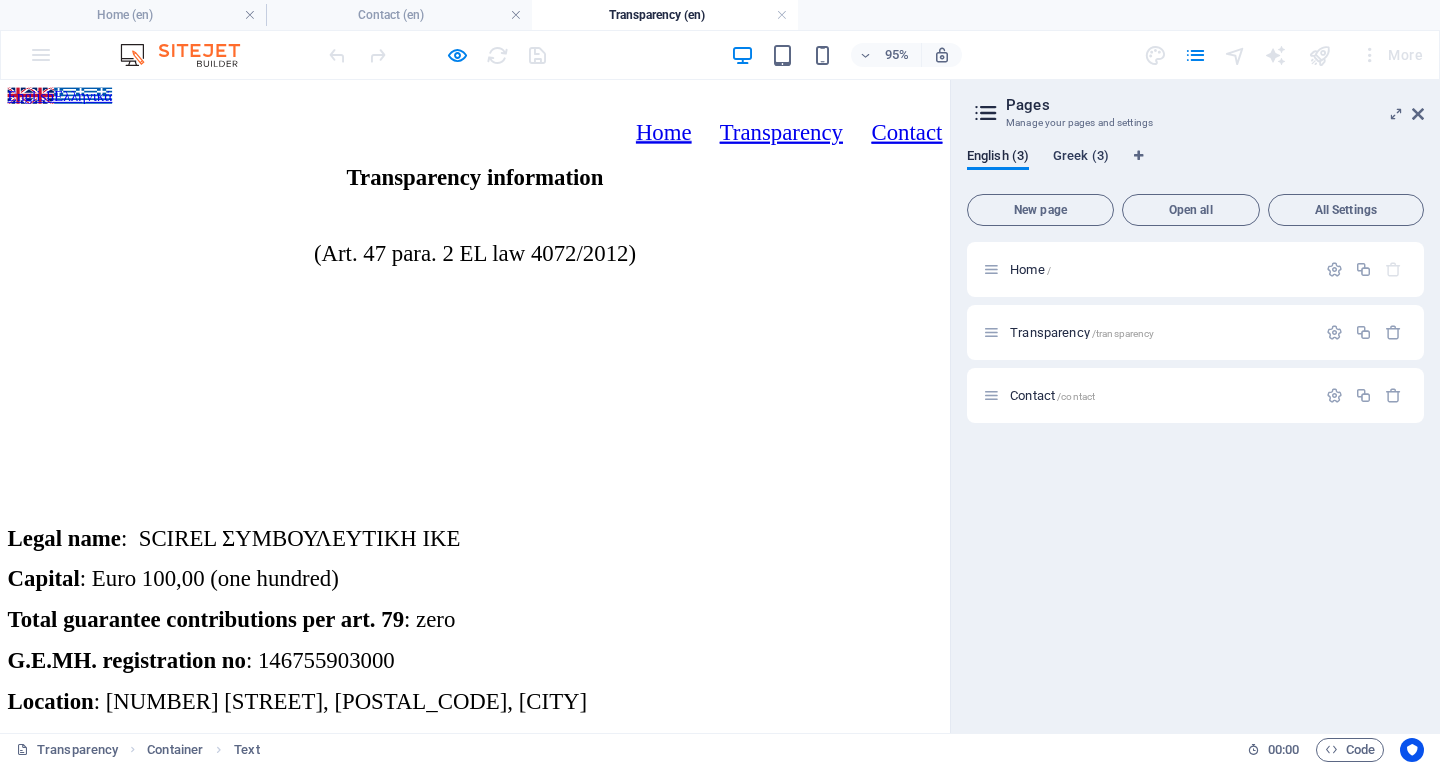 click on "Greek (3)" at bounding box center [1081, 158] 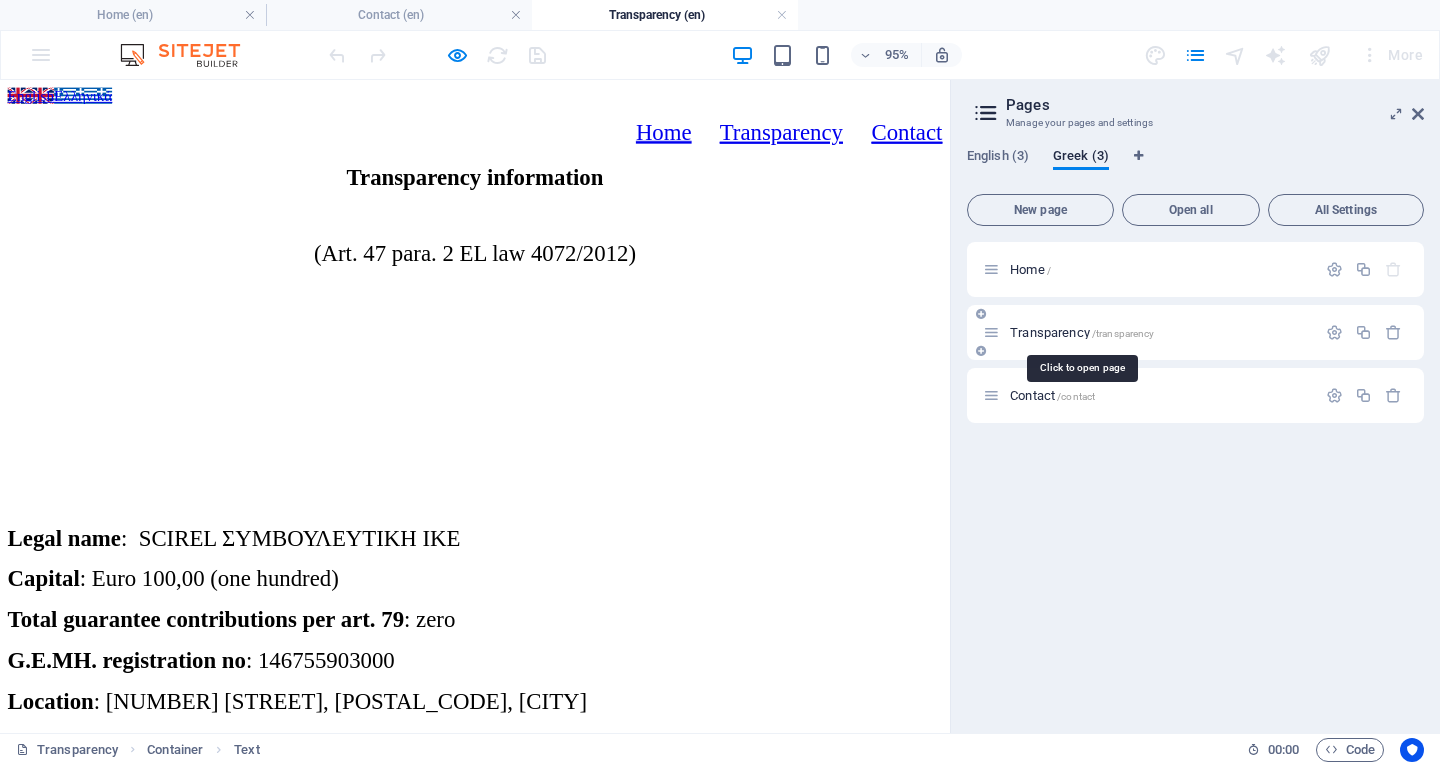 click on "Transparency /transparency" at bounding box center [1082, 332] 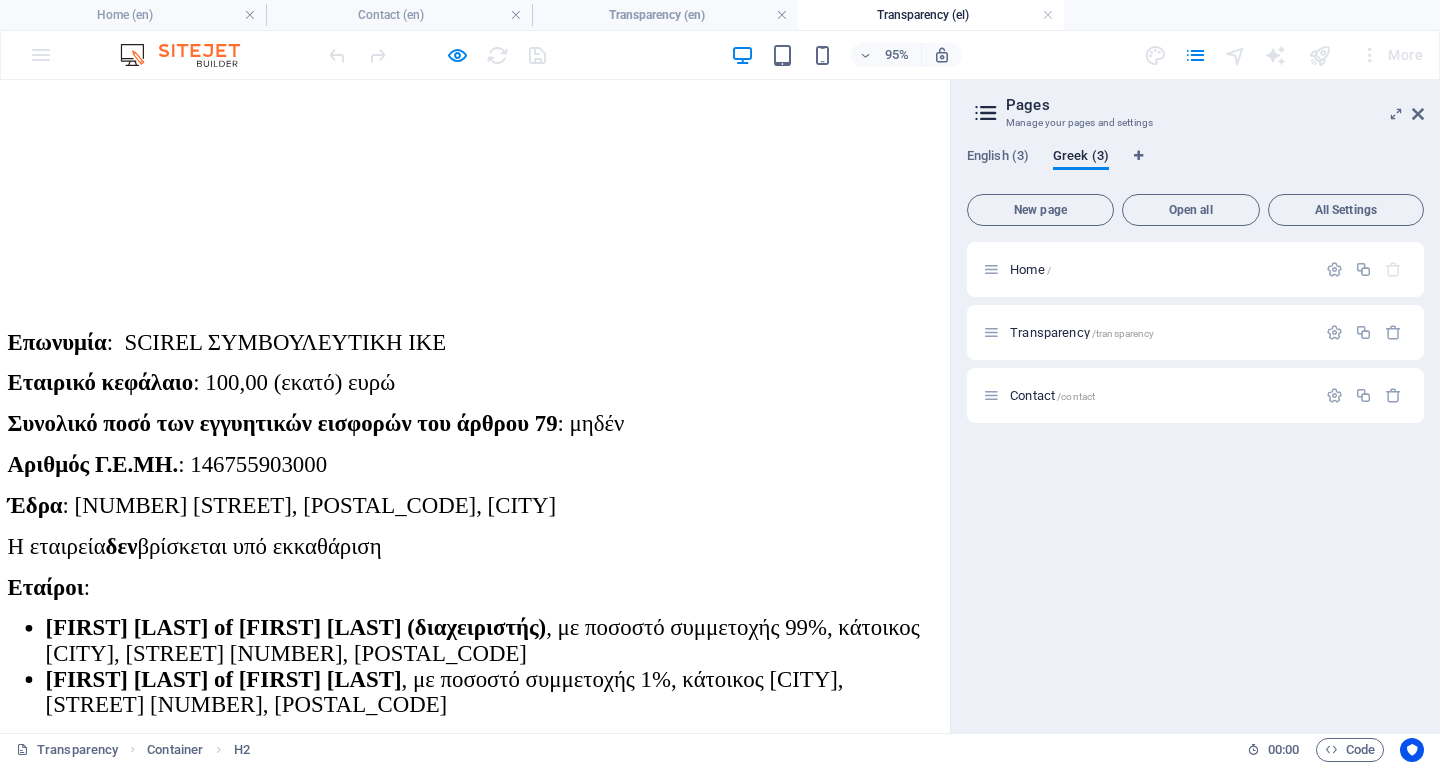 scroll, scrollTop: 280, scrollLeft: 0, axis: vertical 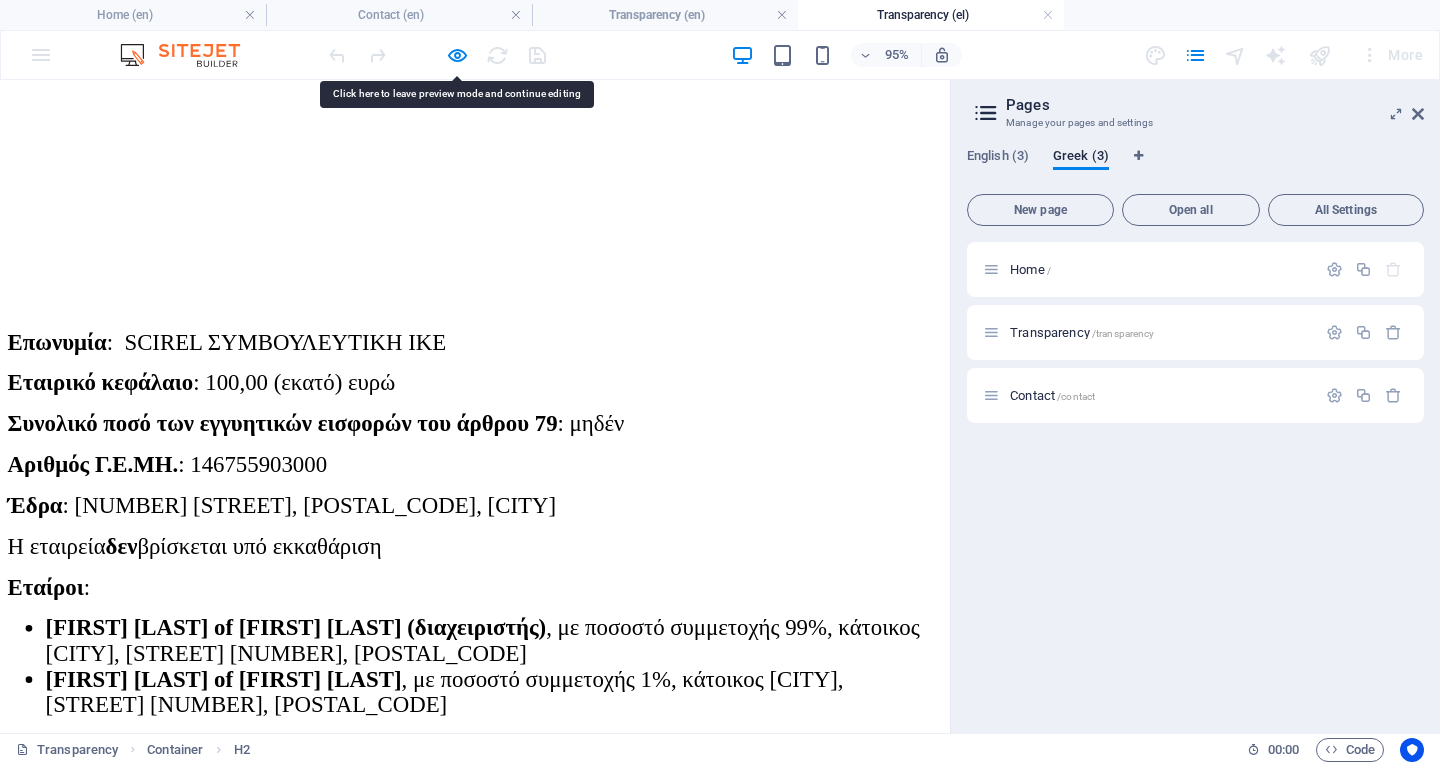 click on "(άρθρο 47 παρ. 2 ν. 4072/2012) Επωνυμία : SCIREL ΣΥΜΒΟΥΛΕΥΤΙΚΗ IKE Εταιρικό κεφάλαιο : 100,00 ευρώ Συνολικό ποσό των εγγυητικών εισφορών του άρθρου 79 : μηδέν Αριθμός Γ.Ε.Μ.Η. : 146755903000 Έδρα : [STREET] [NUMBER], [POSTAL_CODE], [CITY] Η εταιρεία δεν βρίσκεται υπό εκκαθάριση Εταίροι : [FIRST] [LAST] of [FIRST] [LAST] (διαχειριστής) , με ποσοστό συμμετοχής 99%, κάτοικος [CITY], [STREET] [NUMBER], [POSTAL_CODE] [FIRST] [LAST] of [FIRST] [LAST] , με ποσοστό συμμετοχής 1%, κάτοικος [CITY], [STREET] [NUMBER], [POSTAL_CODE]" at bounding box center (500, 380) 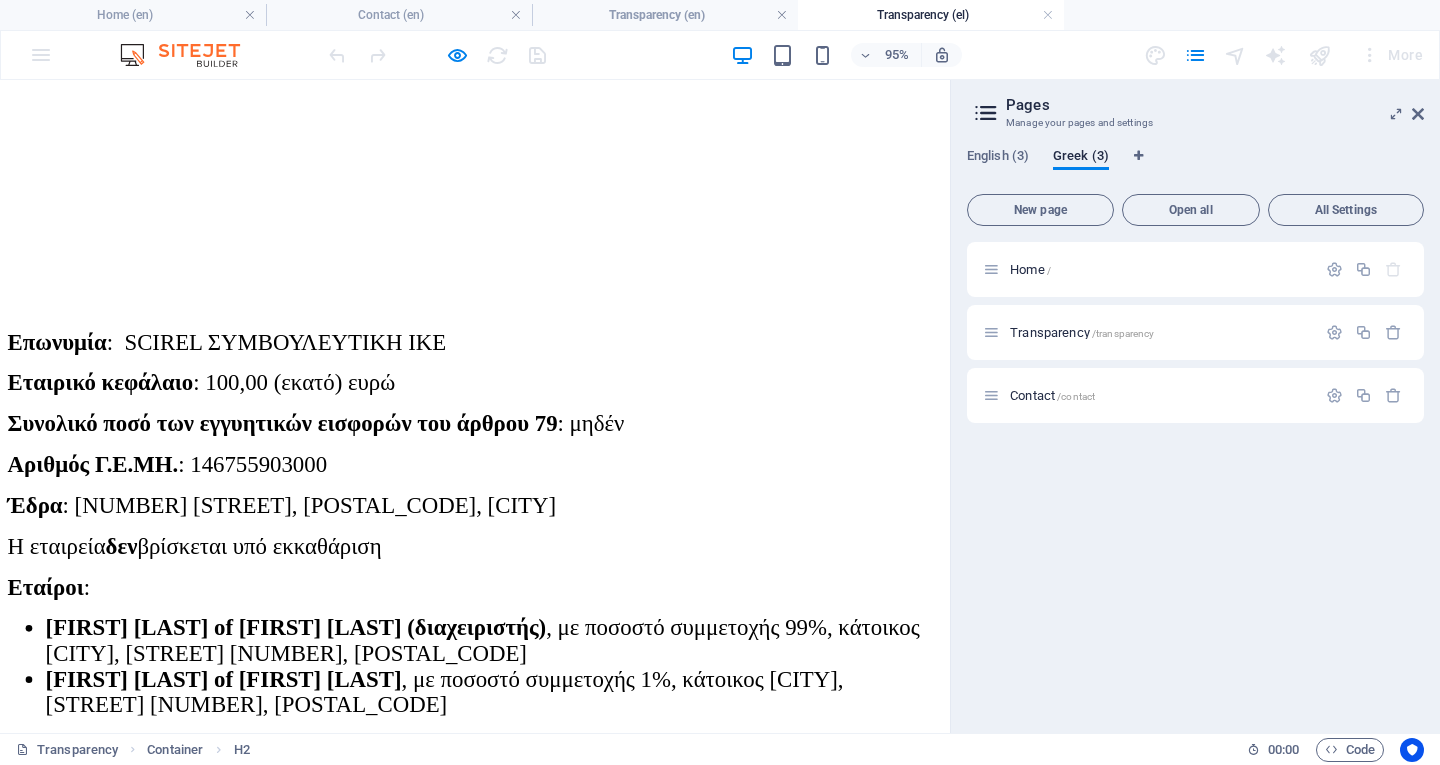 drag, startPoint x: 374, startPoint y: 597, endPoint x: 376, endPoint y: 696, distance: 99.0202 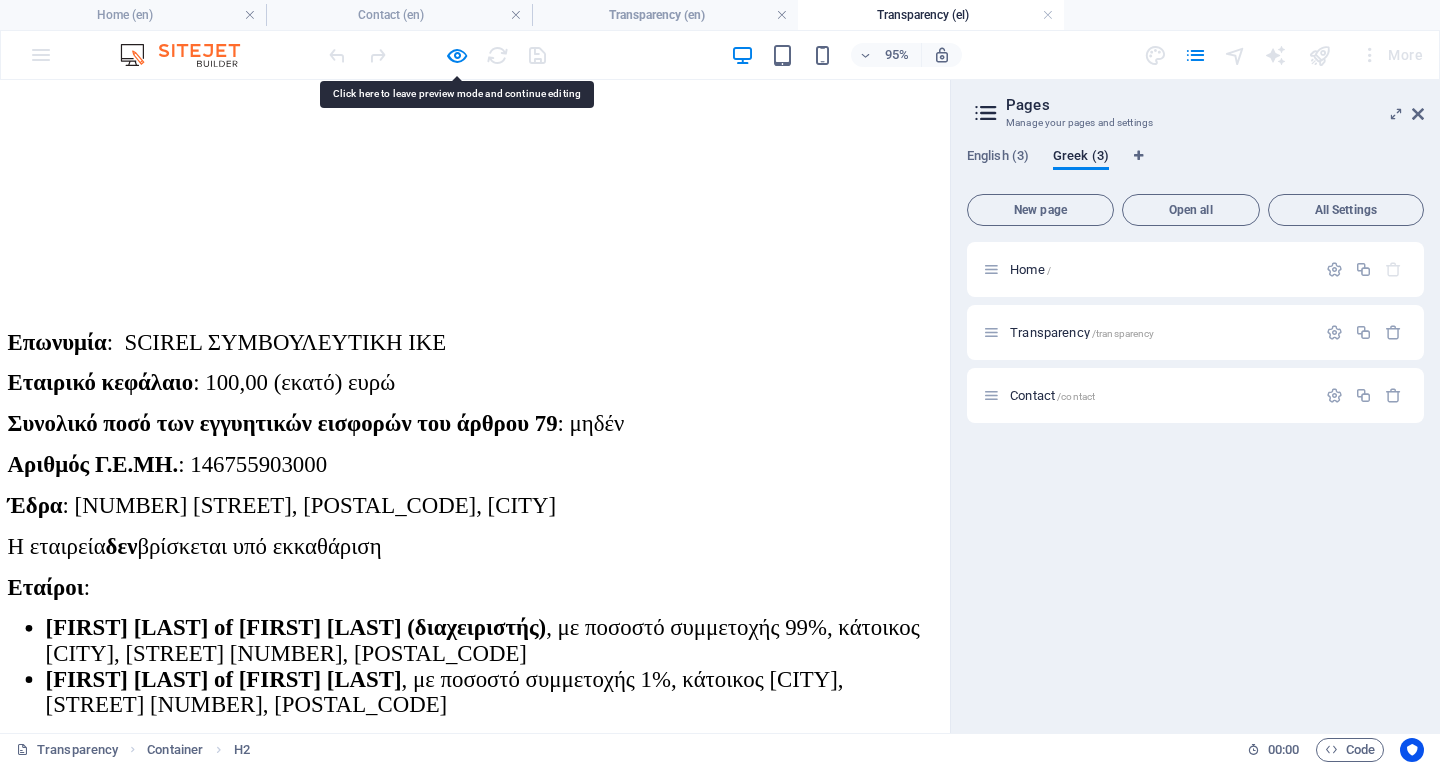 click on "(άρθρο 47 παρ. 2 ν. 4072/2012) Επωνυμία : SCIREL ΣΥΜΒΟΥΛΕΥΤΙΚΗ IKE Εταιρικό κεφάλαιο : 100,00 ευρώ Συνολικό ποσό των εγγυητικών εισφορών του άρθρου 79 : μηδέν Αριθμός Γ.Ε.Μ.Η. : 146755903000 Έδρα : [STREET] [NUMBER], [POSTAL_CODE], [CITY] Η εταιρεία δεν βρίσκεται υπό εκκαθάριση Εταίροι : [FIRST] [LAST] of [FIRST] [LAST] (διαχειριστής) , με ποσοστό συμμετοχής 99%, κάτοικος [CITY], [STREET] [NUMBER], [POSTAL_CODE] [FIRST] [LAST] of [FIRST] [LAST] , με ποσοστό συμμετοχής 1%, κάτοικος [CITY], [STREET] [NUMBER], [POSTAL_CODE]" at bounding box center (500, 380) 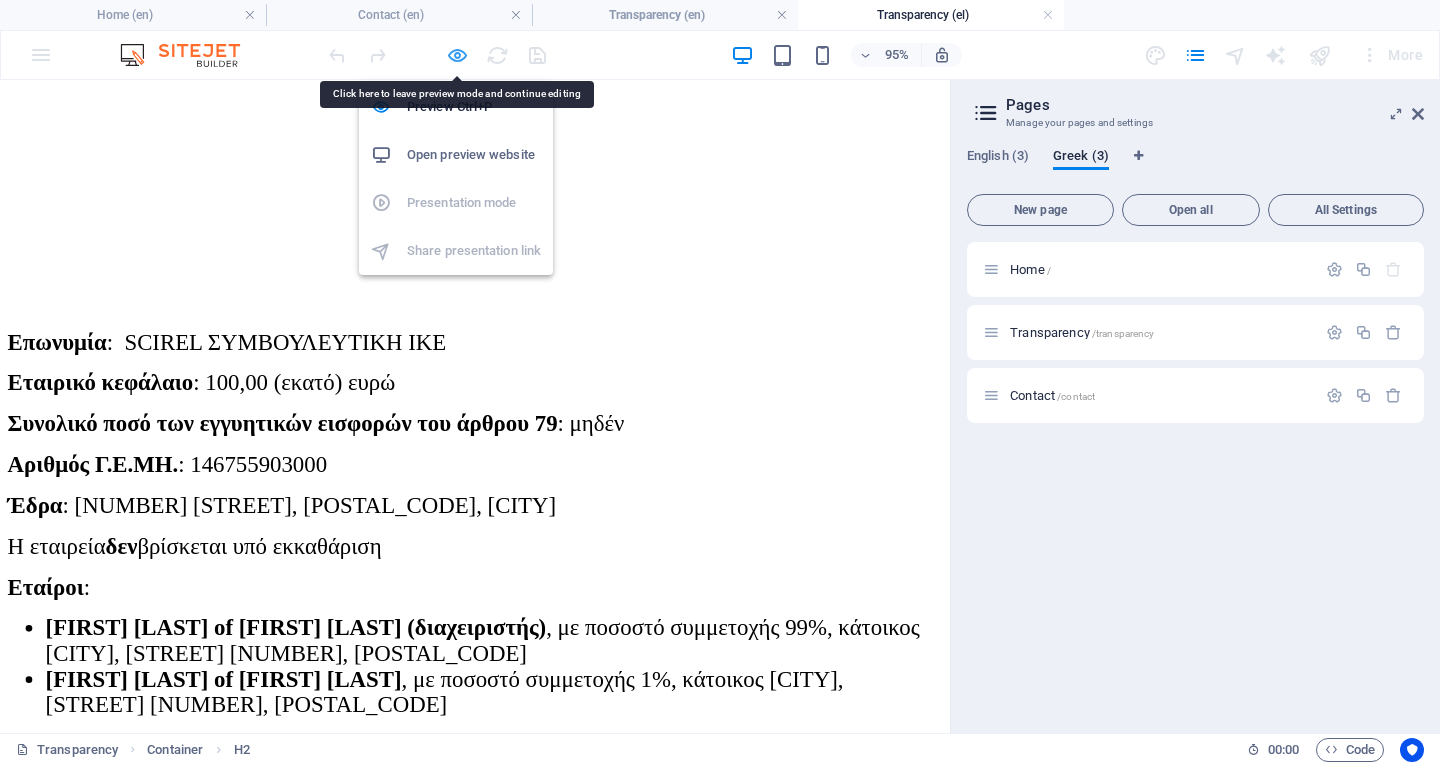 click at bounding box center [457, 55] 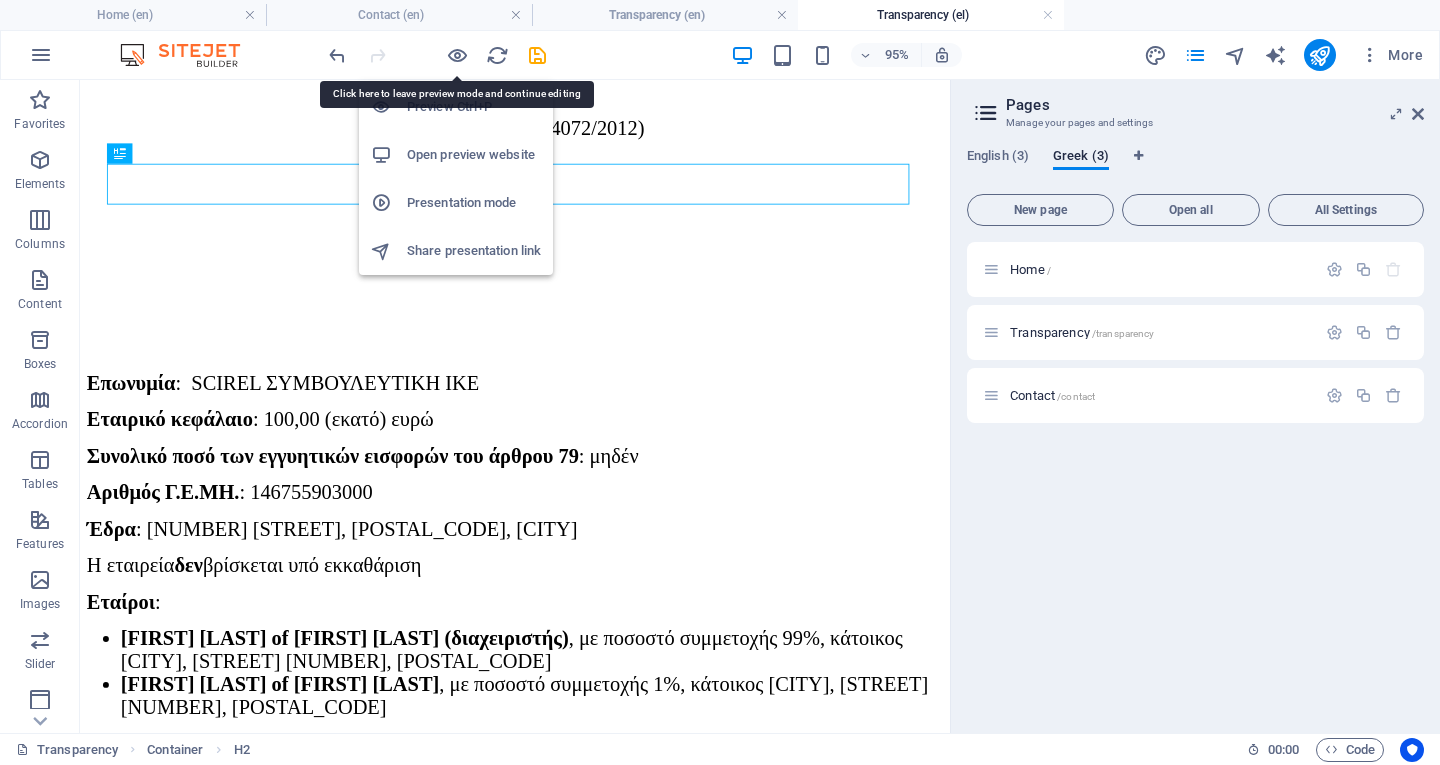 scroll, scrollTop: 199, scrollLeft: 0, axis: vertical 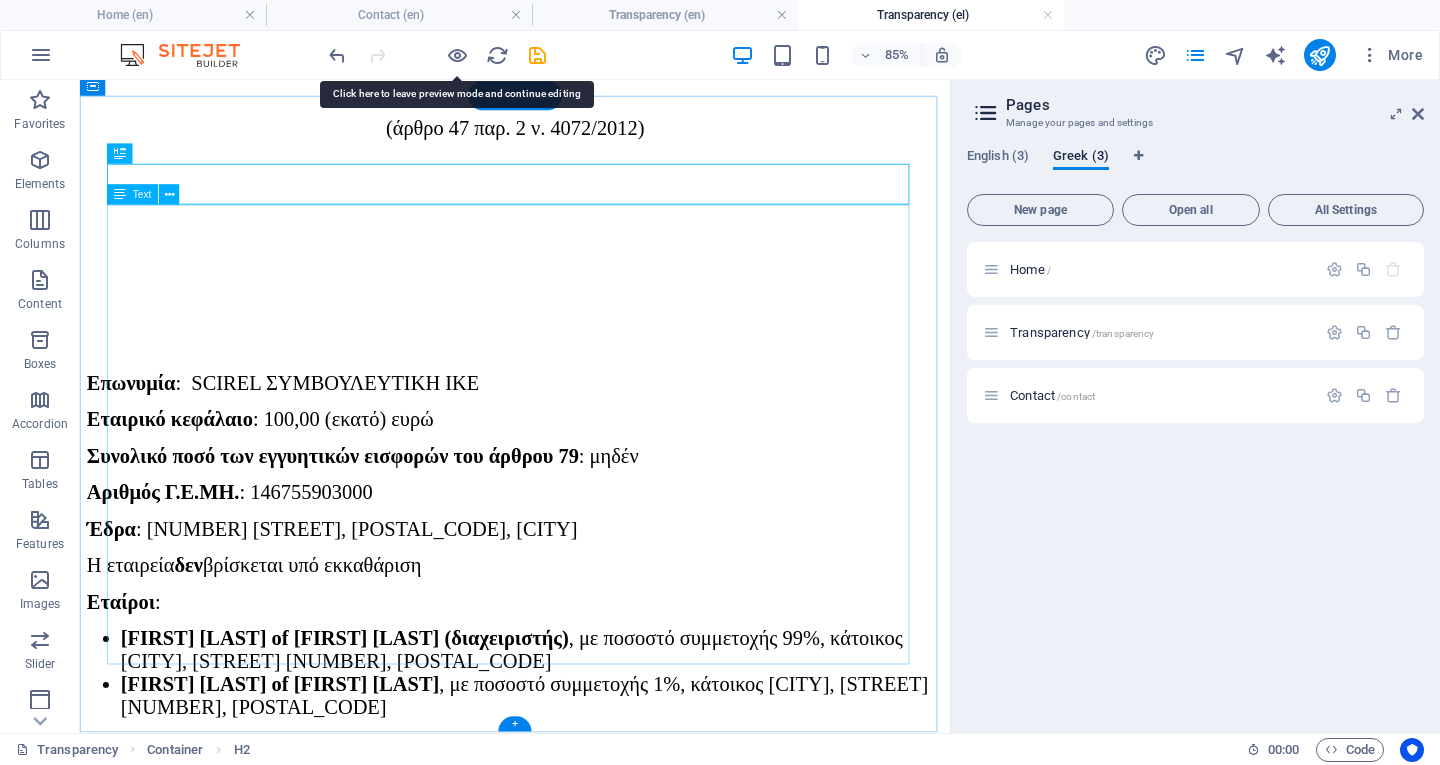 click on "(άρθρο 47 παρ. 2 ν. 4072/2012) Επωνυμία : SCIREL ΣΥΜΒΟΥΛΕΥΤΙΚΗ IKE Εταιρικό κεφάλαιο : 100,00 ευρώ Συνολικό ποσό των εγγυητικών εισφορών του άρθρου 79 : μηδέν Αριθμός Γ.Ε.Μ.Η. : 146755903000 Έδρα : [STREET] [NUMBER], [POSTAL_CODE], [CITY] Η εταιρεία δεν βρίσκεται υπό εκκαθάριση Εταίροι : [FIRST] [LAST] of [FIRST] [LAST] (διαχειριστής) , με ποσοστό συμμετοχής 99%, κάτοικος [CITY], [STREET] [NUMBER], [POSTAL_CODE] [FIRST] [LAST] of [FIRST] [LAST] , με ποσοστό συμμετοχής 1%, κάτοικος [CITY], [STREET] [NUMBER], [POSTAL_CODE]" at bounding box center [592, 461] 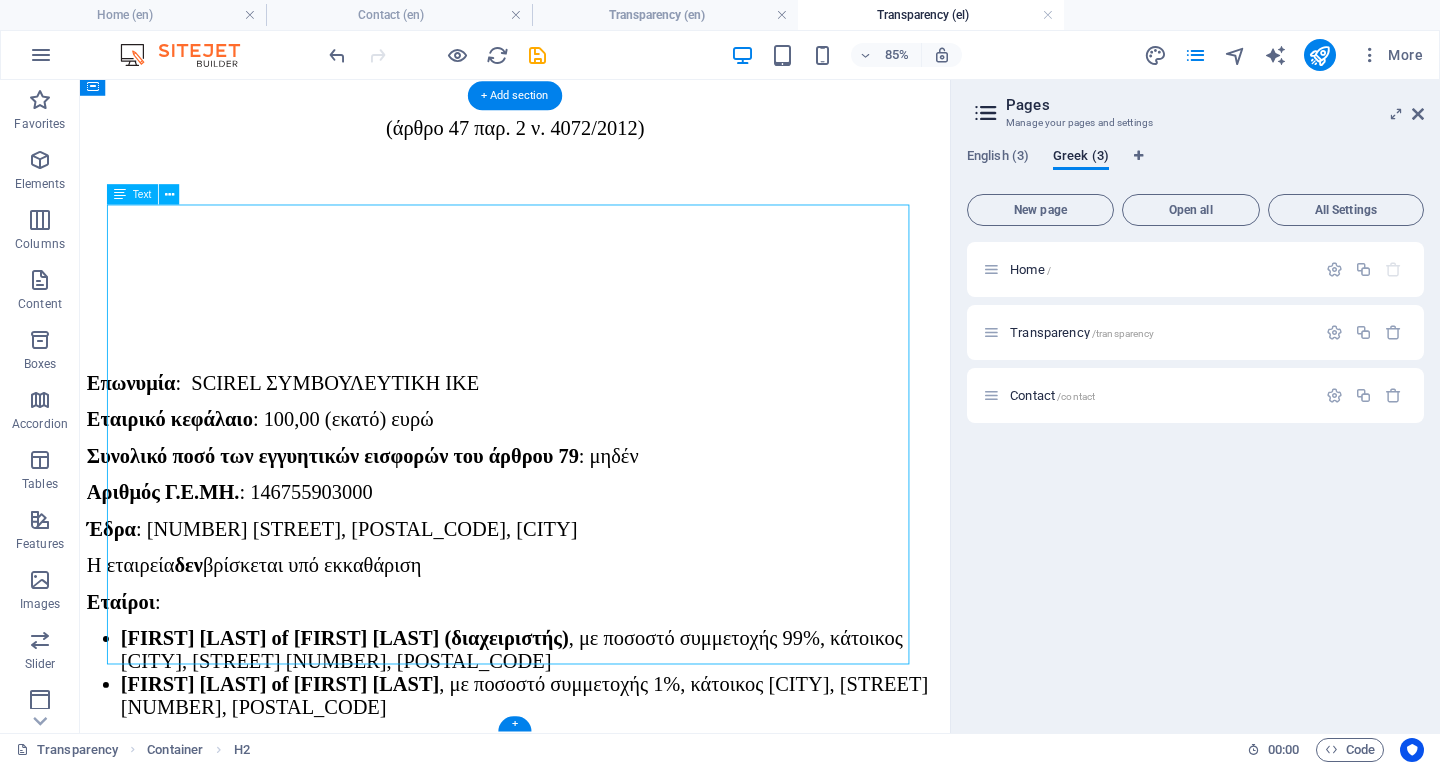 click on "(άρθρο 47 παρ. 2 ν. 4072/2012) Επωνυμία : SCIREL ΣΥΜΒΟΥΛΕΥΤΙΚΗ IKE Εταιρικό κεφάλαιο : 100,00 ευρώ Συνολικό ποσό των εγγυητικών εισφορών του άρθρου 79 : μηδέν Αριθμός Γ.Ε.Μ.Η. : 146755903000 Έδρα : [STREET] [NUMBER], [POSTAL_CODE], [CITY] Η εταιρεία δεν βρίσκεται υπό εκκαθάριση Εταίροι : [FIRST] [LAST] of [FIRST] [LAST] (διαχειριστής) , με ποσοστό συμμετοχής 99%, κάτοικος [CITY], [STREET] [NUMBER], [POSTAL_CODE] [FIRST] [LAST] of [FIRST] [LAST] , με ποσοστό συμμετοχής 1%, κάτοικος [CITY], [STREET] [NUMBER], [POSTAL_CODE]" at bounding box center (592, 461) 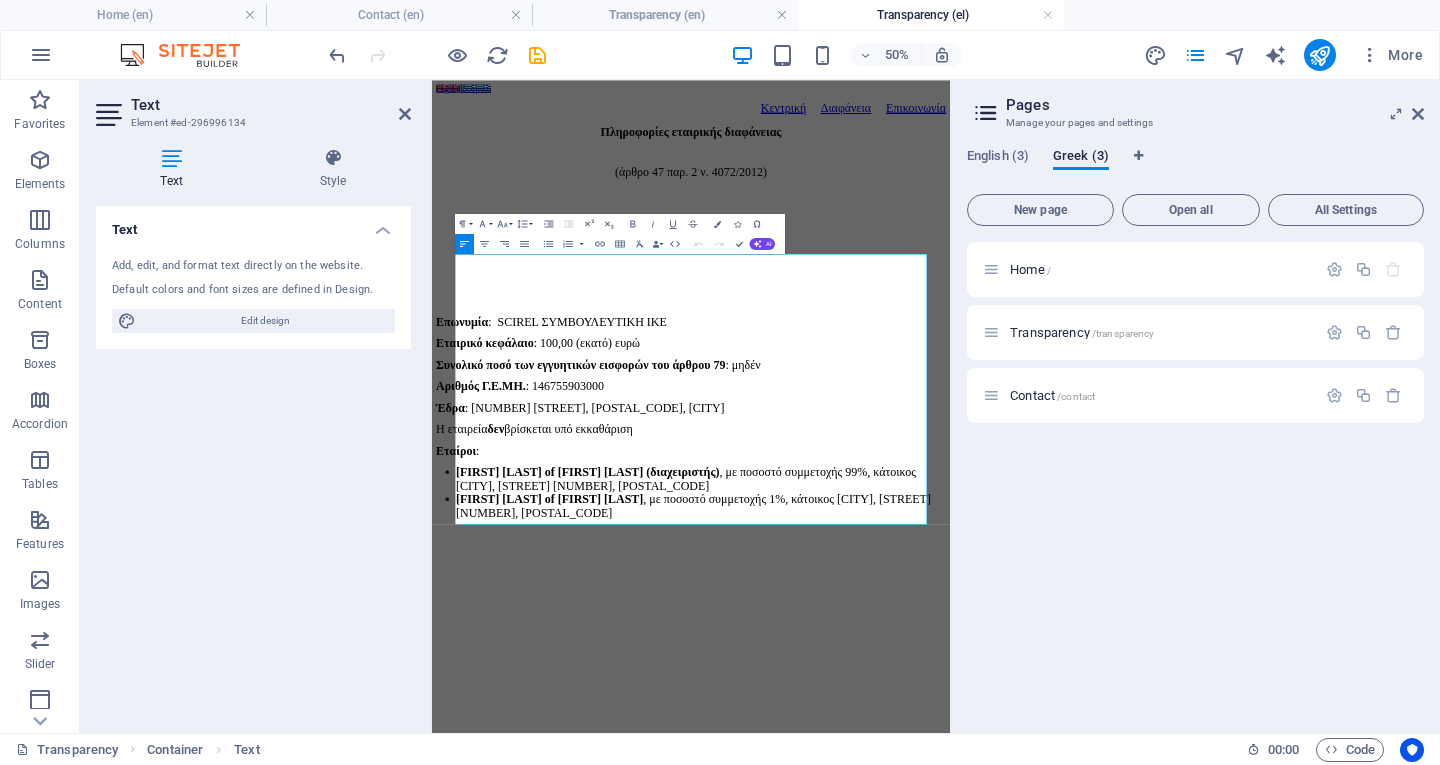 scroll, scrollTop: 0, scrollLeft: 0, axis: both 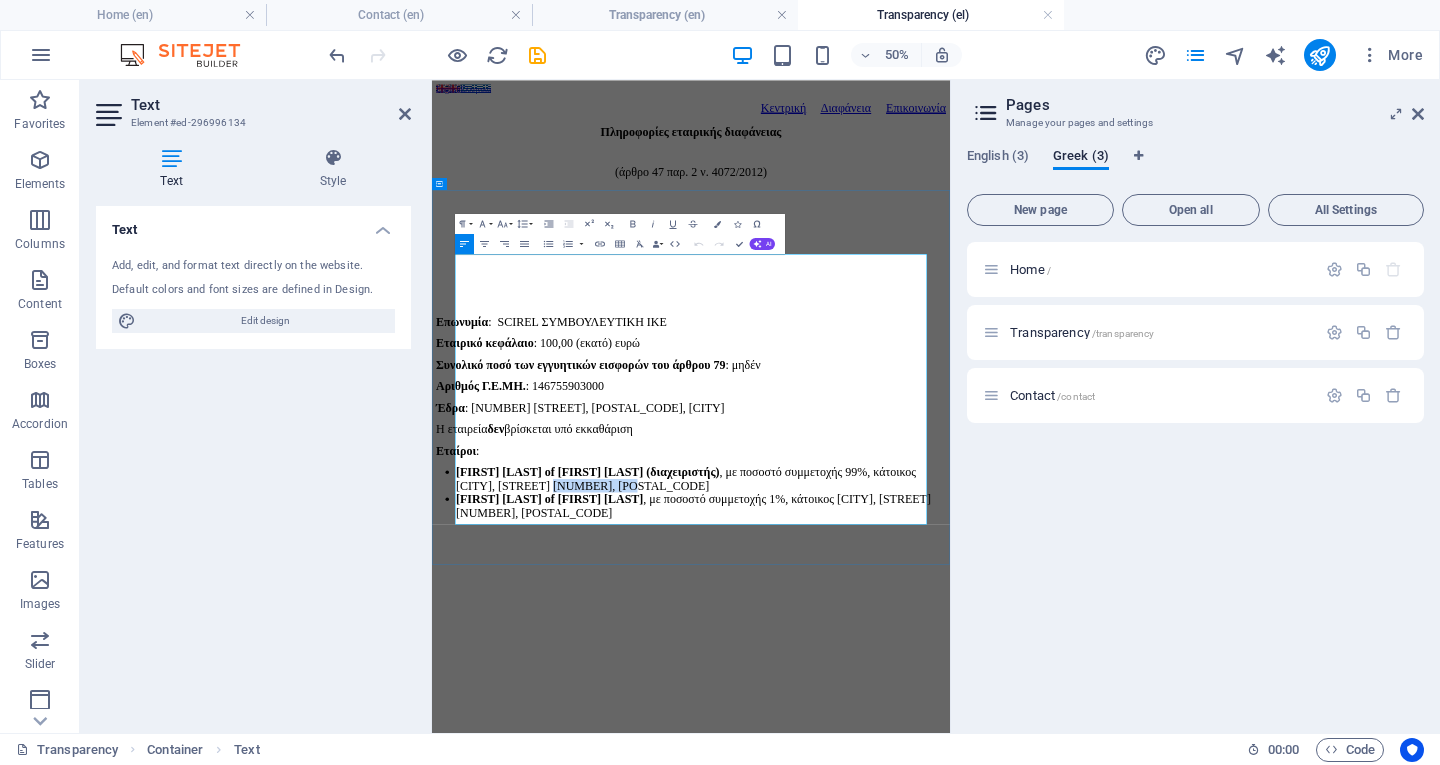 drag, startPoint x: 801, startPoint y: 878, endPoint x: 948, endPoint y: 882, distance: 147.05441 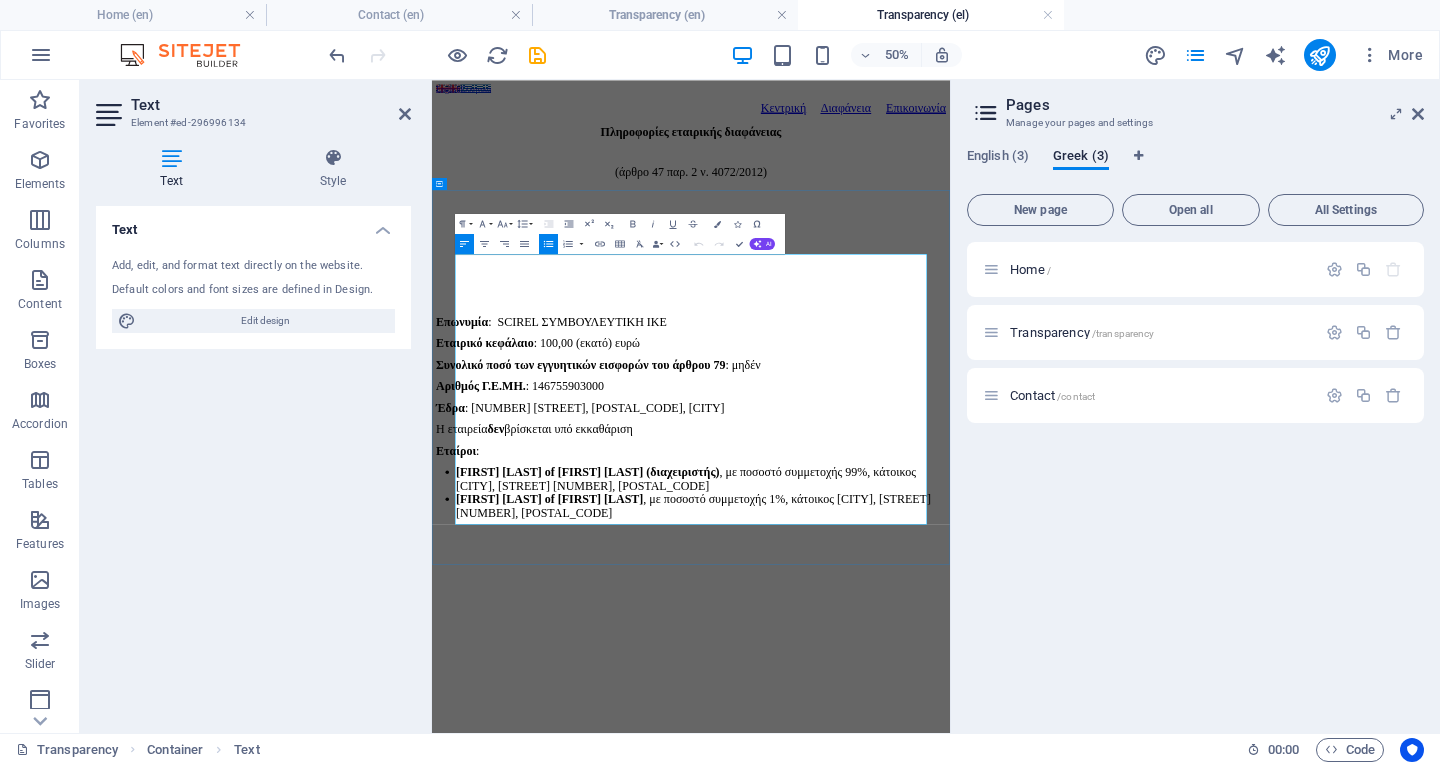 type 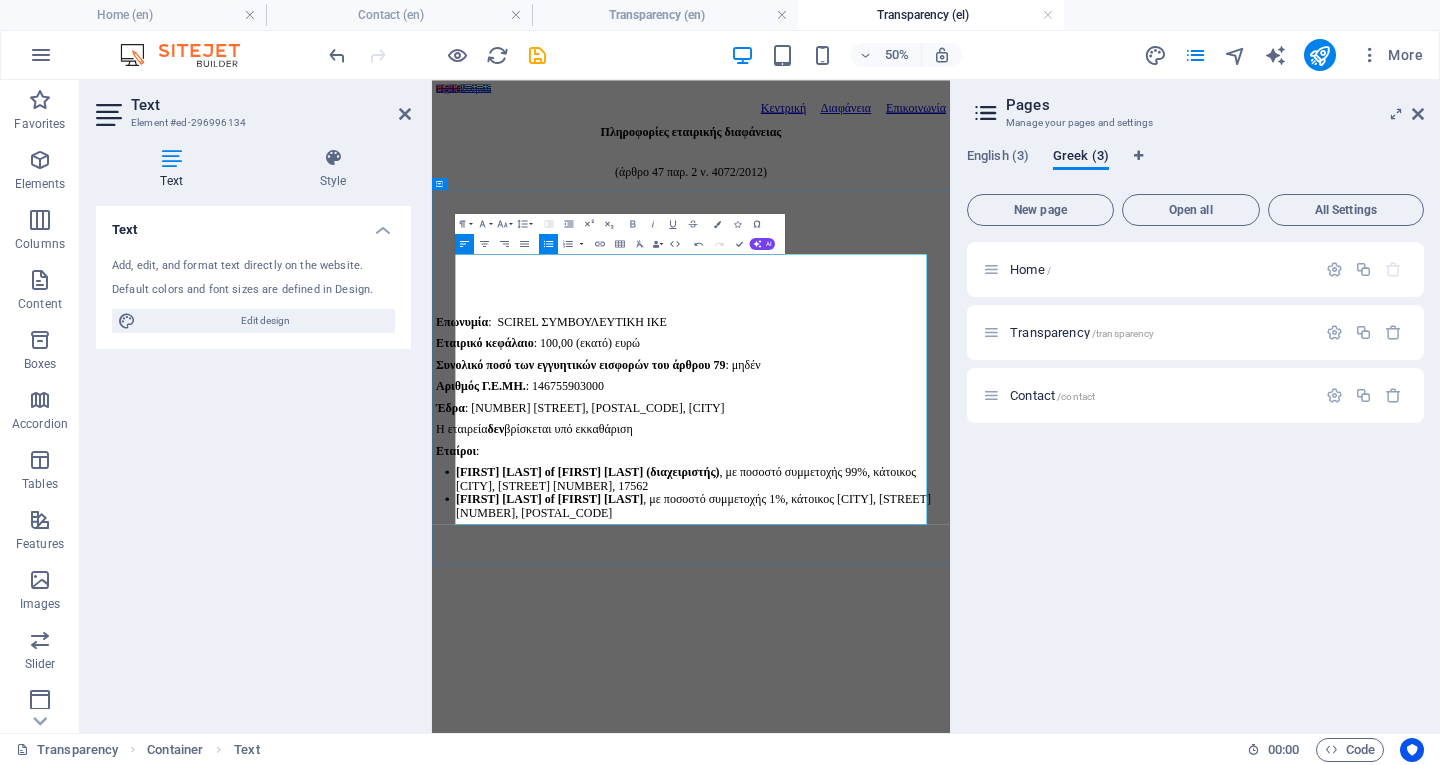 click on "[FIRST] [LAST] of [FIRST] [LAST] (διαχειριστής) , με ποσοστό συμμετοχής 99%, κάτοικος [CITY], [STREET] [NUMBER] , [POSTAL_CODE]" at bounding box center (970, 877) 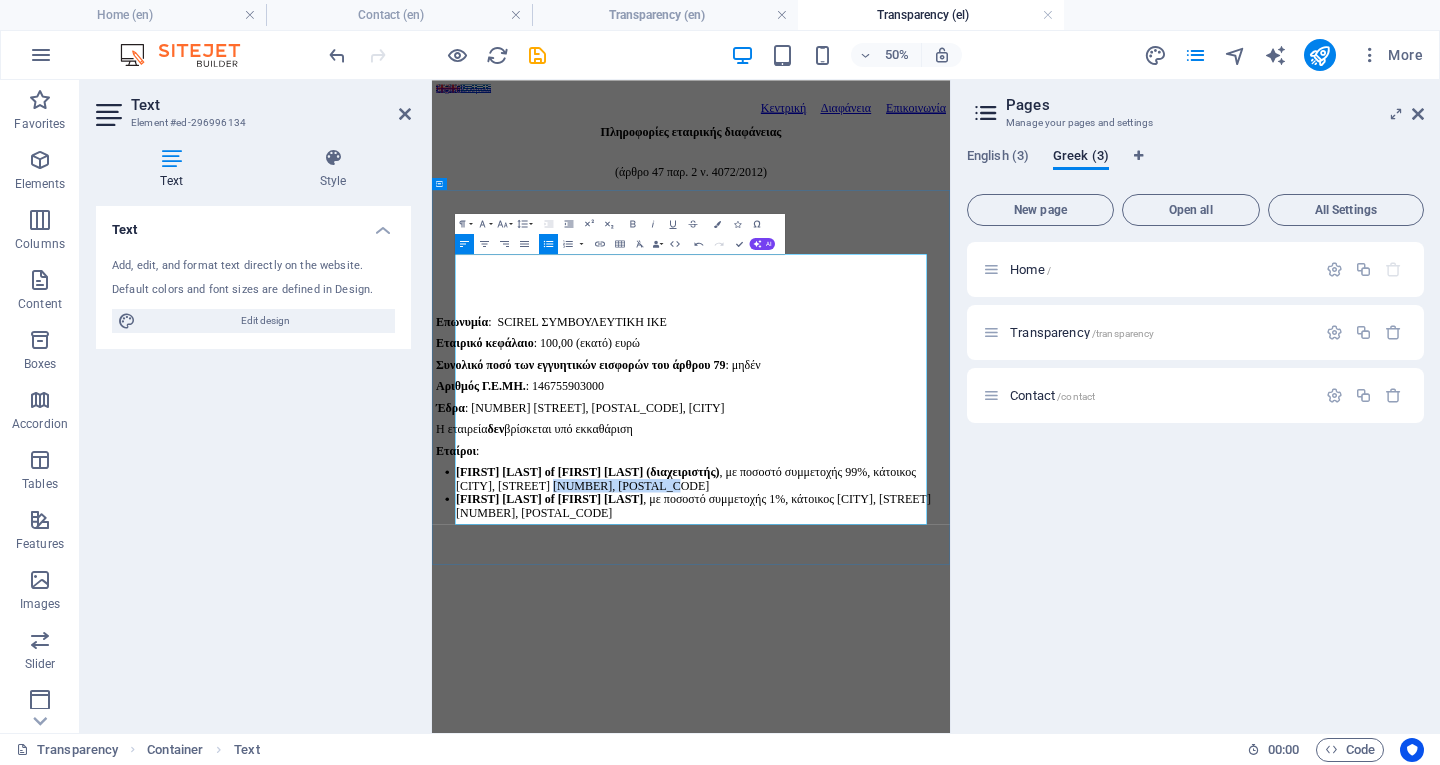 drag, startPoint x: 796, startPoint y: 878, endPoint x: 1017, endPoint y: 894, distance: 221.57843 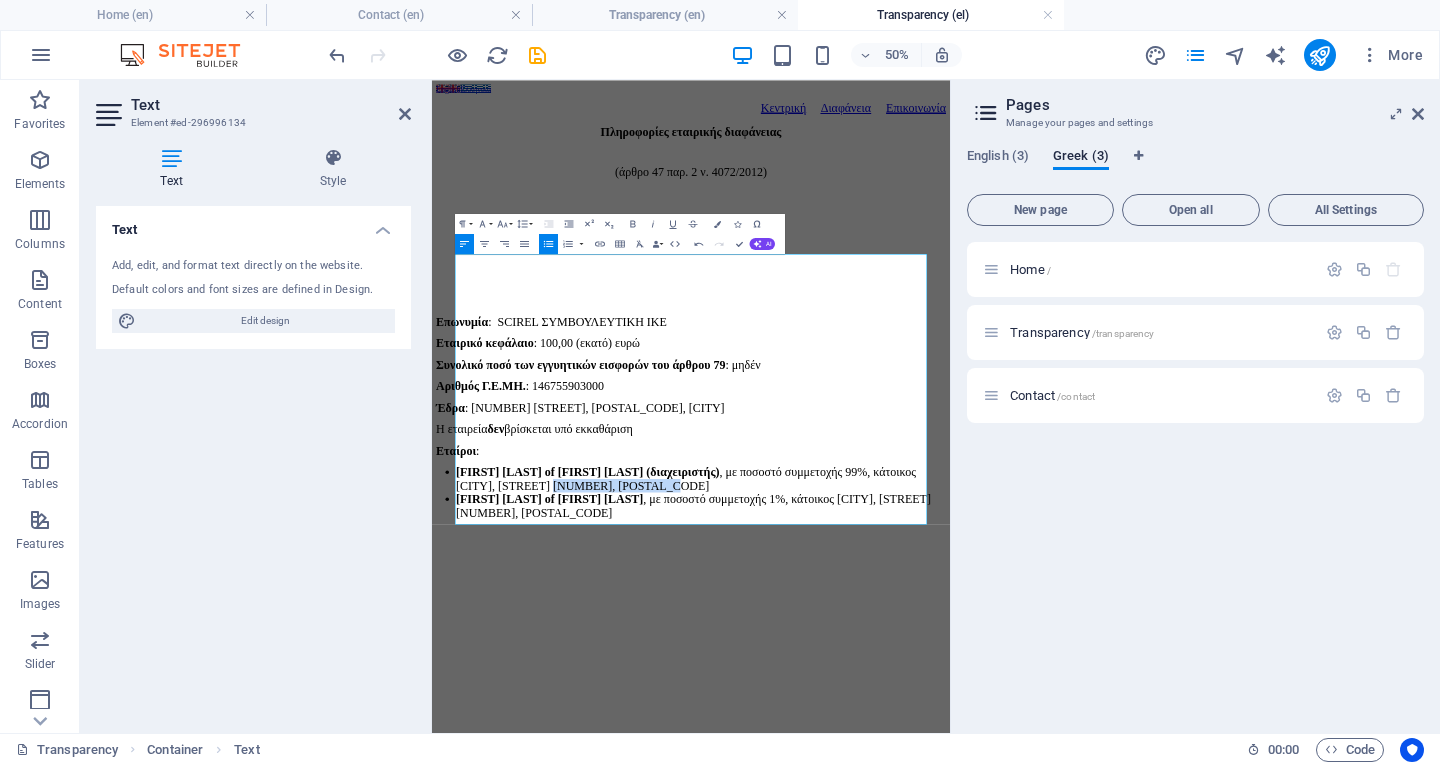 copy on "[STREET] [NUMBER], [POSTAL_CODE]" 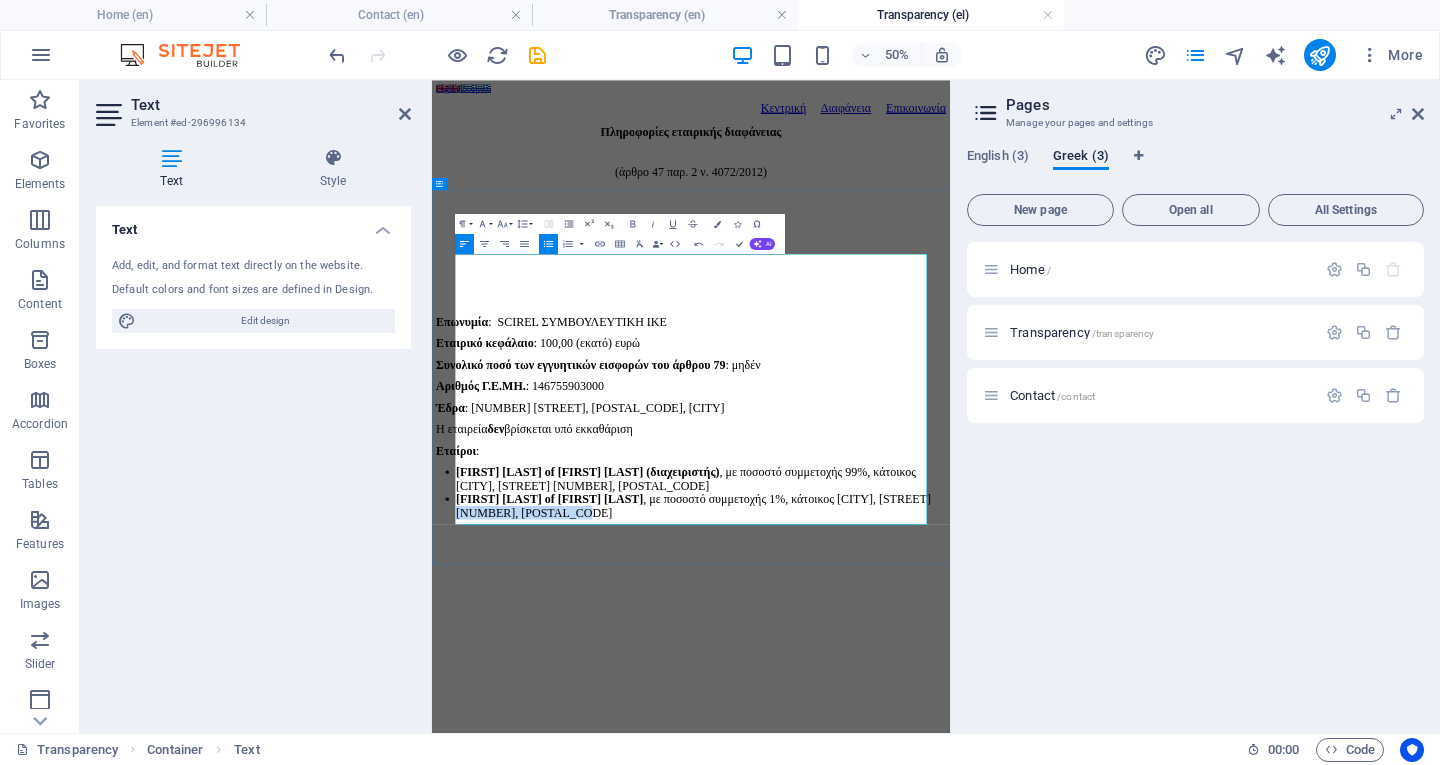 drag, startPoint x: 609, startPoint y: 948, endPoint x: 837, endPoint y: 958, distance: 228.2192 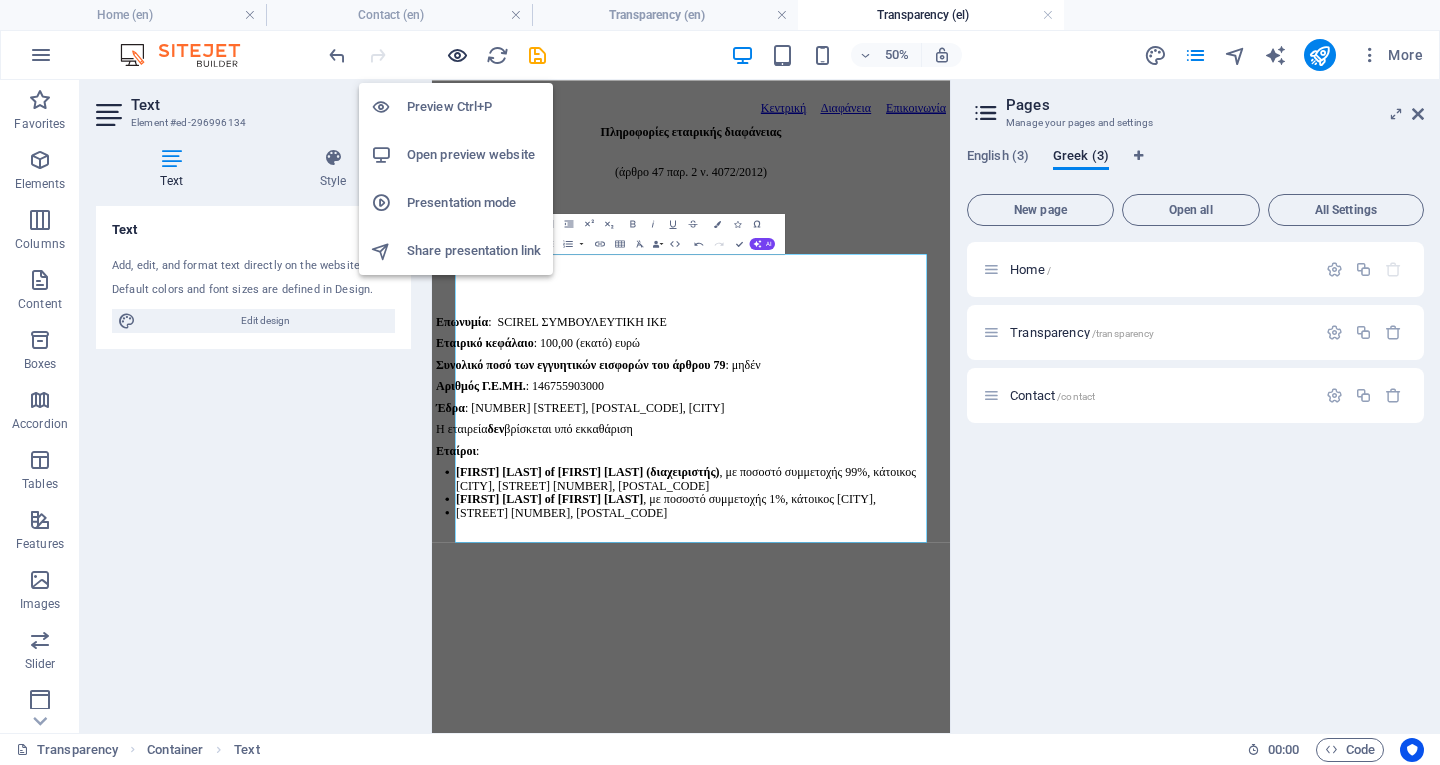 click at bounding box center [457, 55] 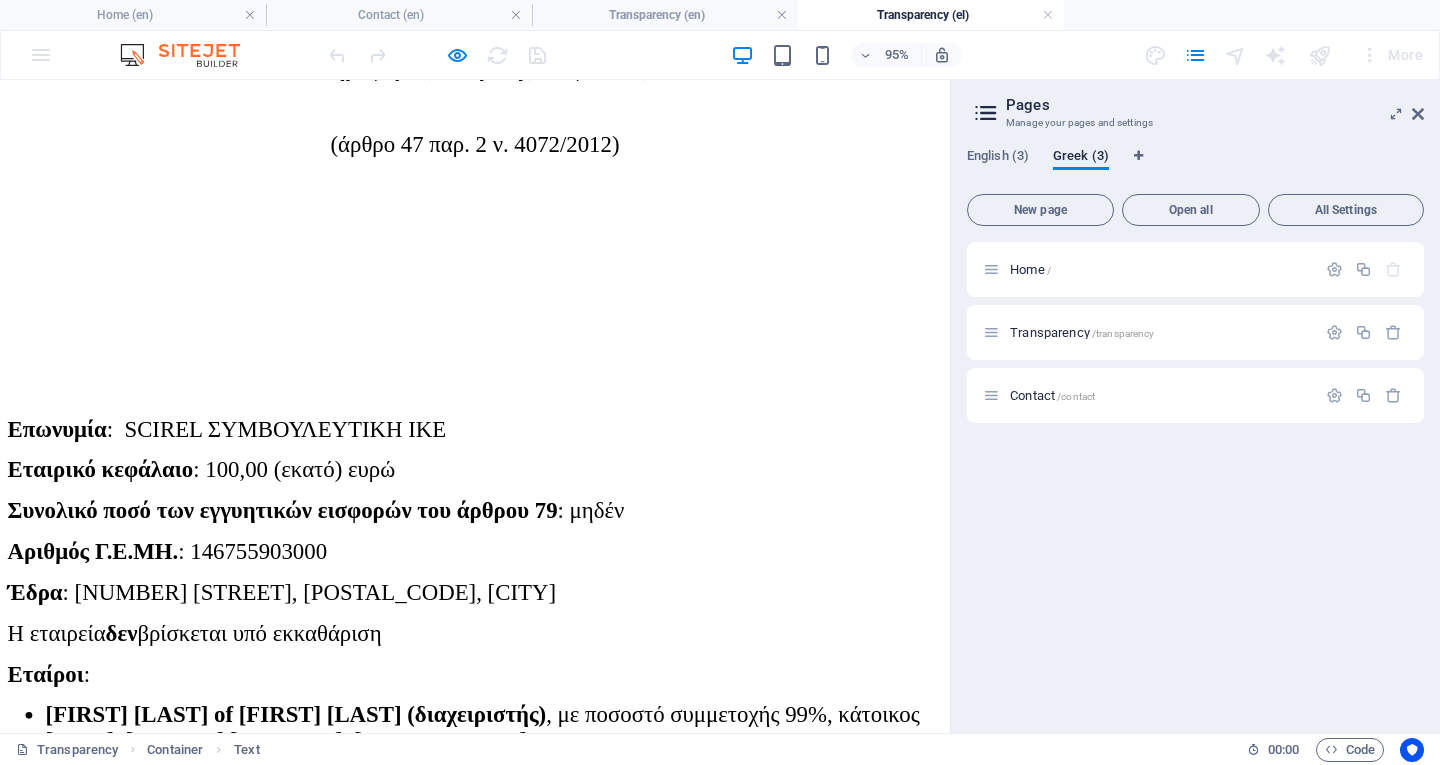 scroll, scrollTop: 316, scrollLeft: 0, axis: vertical 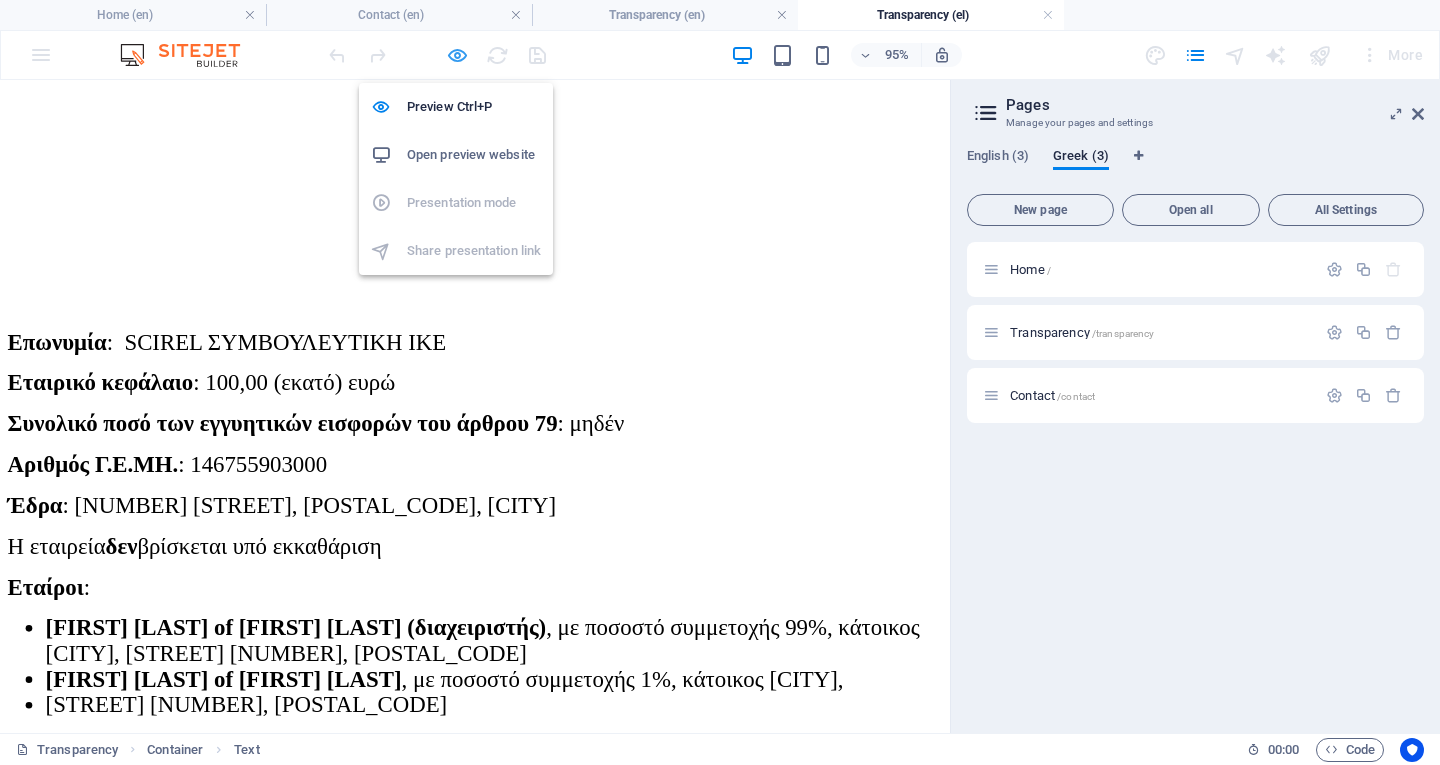 click at bounding box center (457, 55) 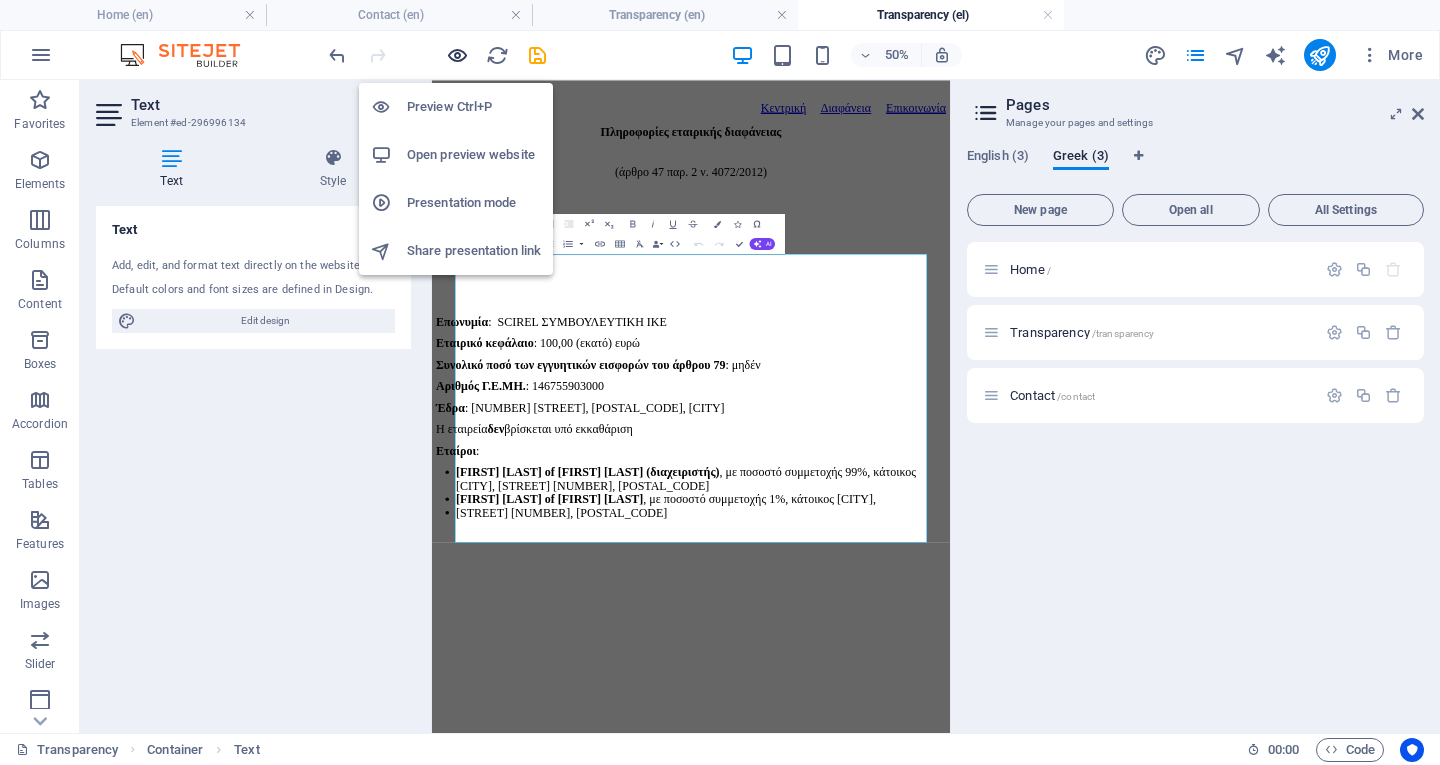 scroll, scrollTop: 0, scrollLeft: 0, axis: both 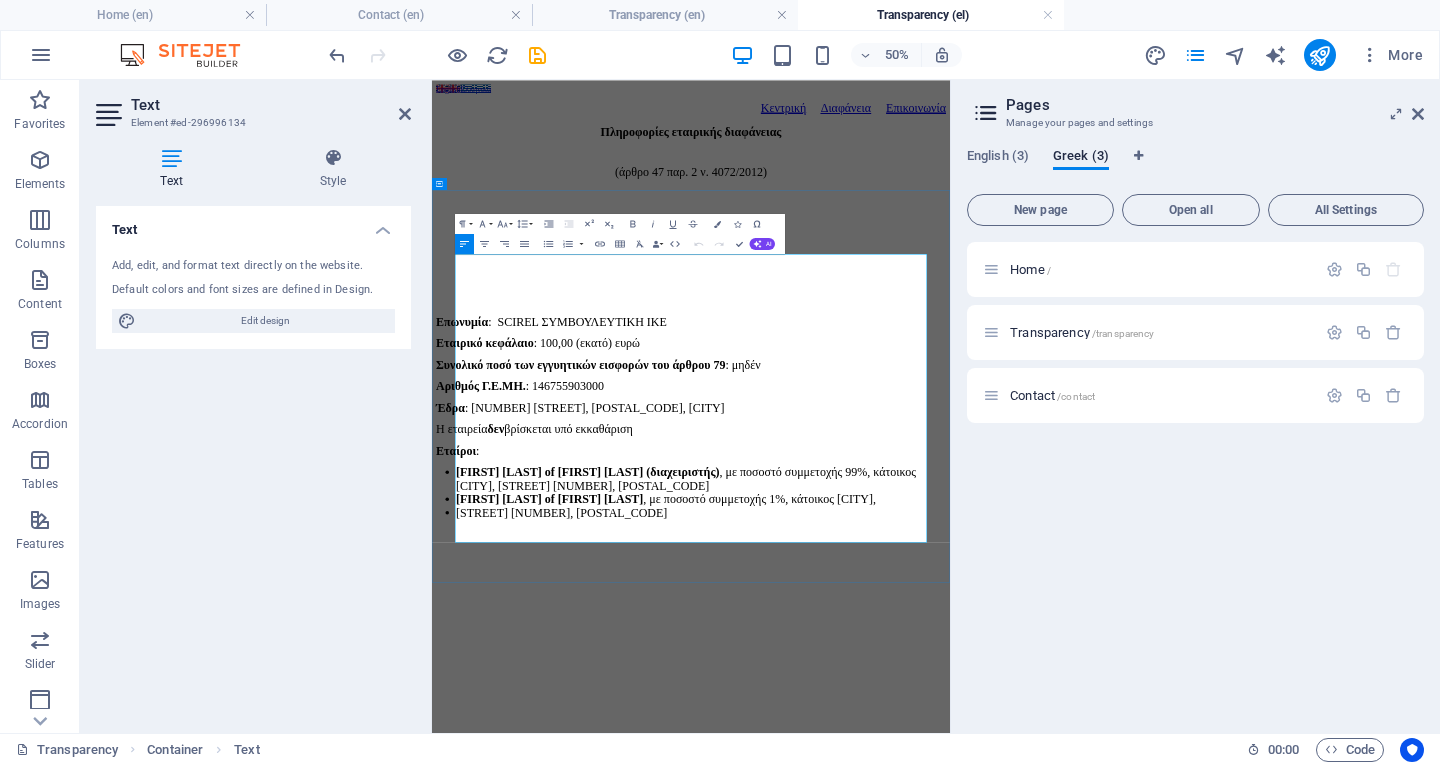 click on "[FIRST] [LAST] of [FIRST] [LAST] , με ποσοστό συμμετοχής 1%, κάτοικος [CITY]," at bounding box center [900, 917] 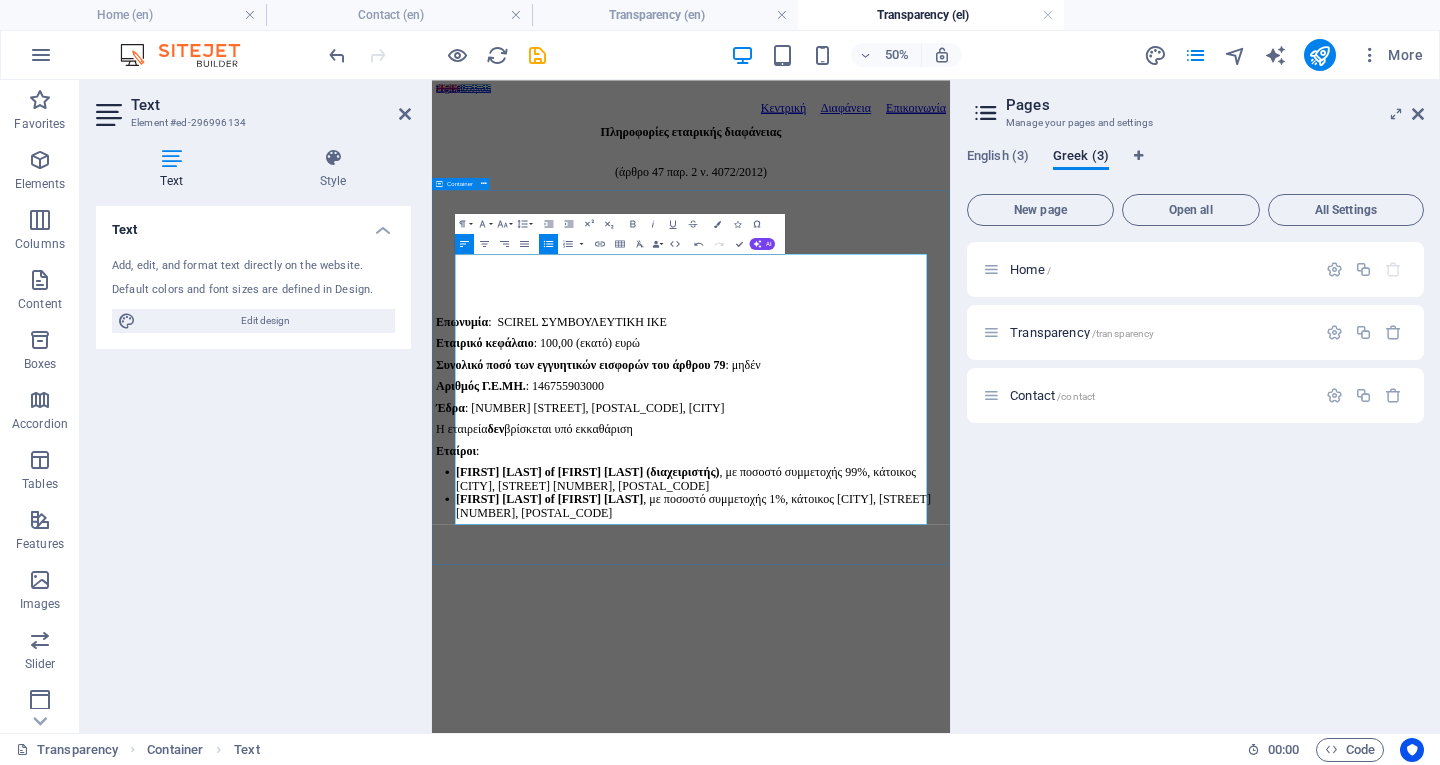 type 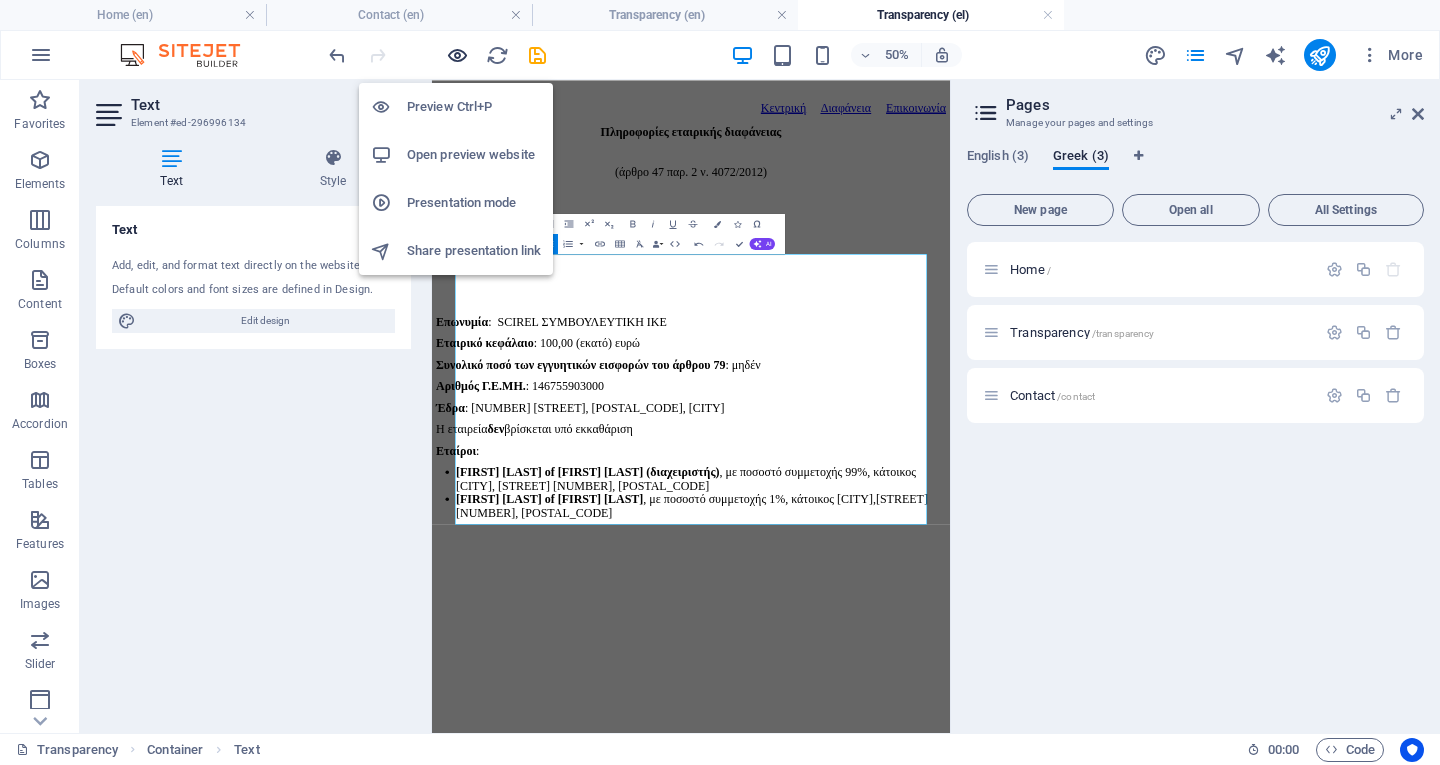 click at bounding box center (457, 55) 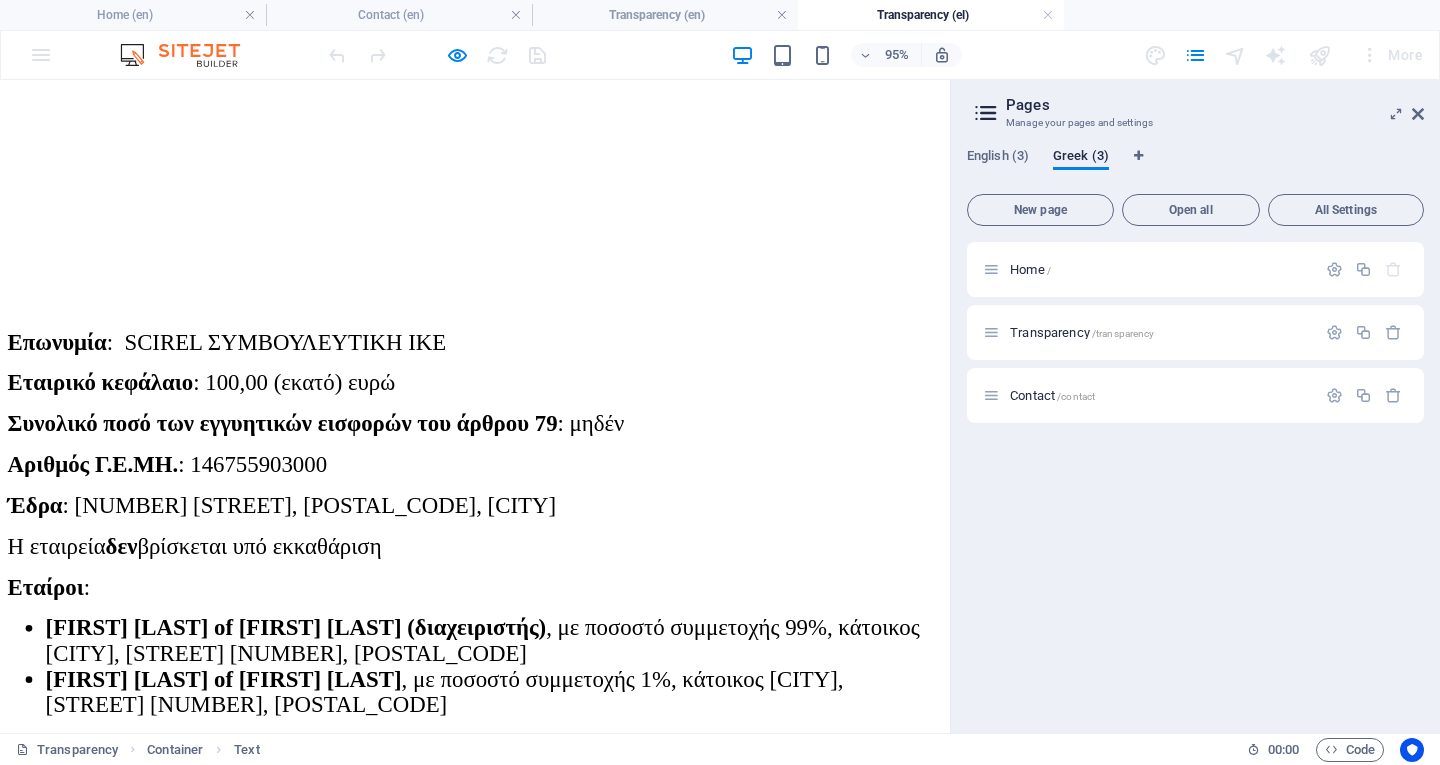 scroll, scrollTop: 0, scrollLeft: 0, axis: both 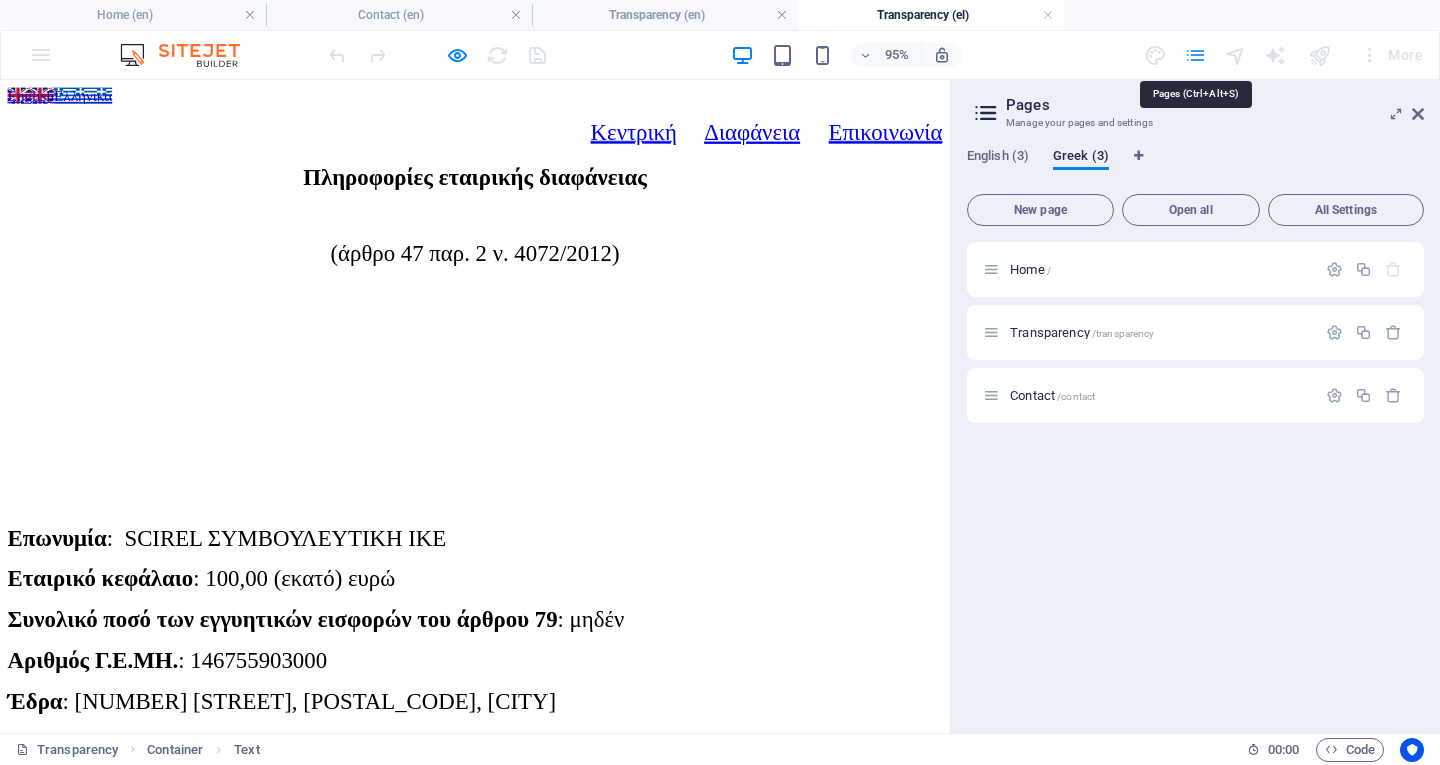click at bounding box center (1195, 55) 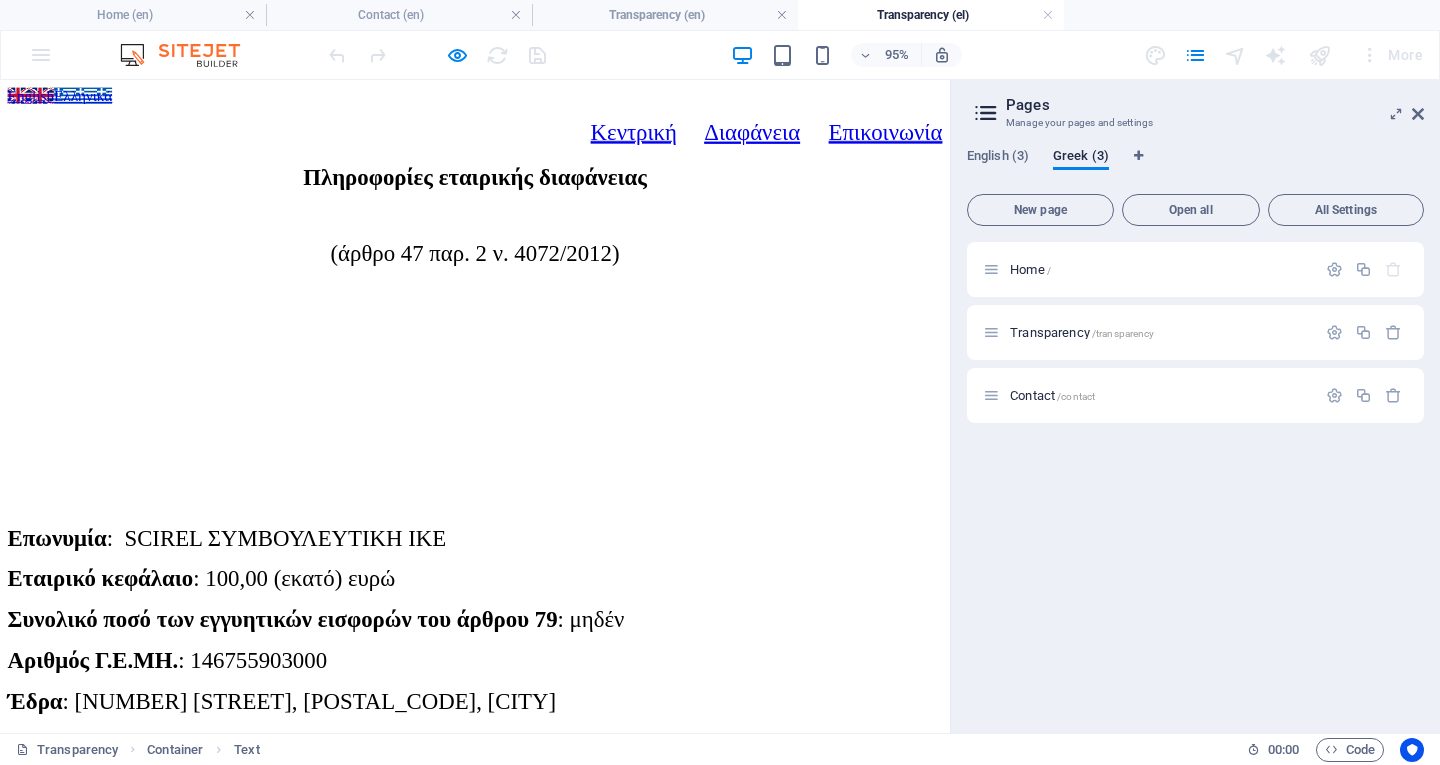 click at bounding box center [986, 113] 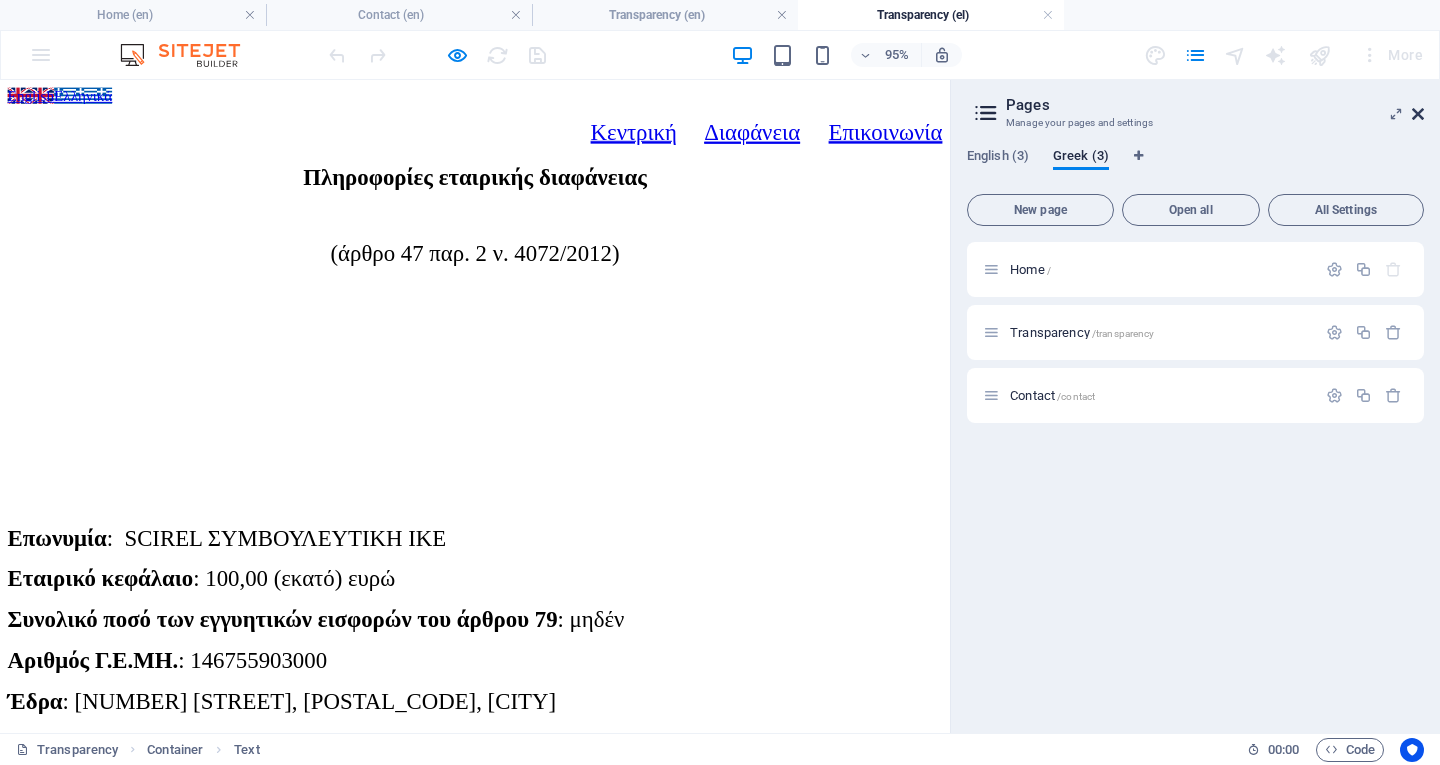 click at bounding box center (1418, 114) 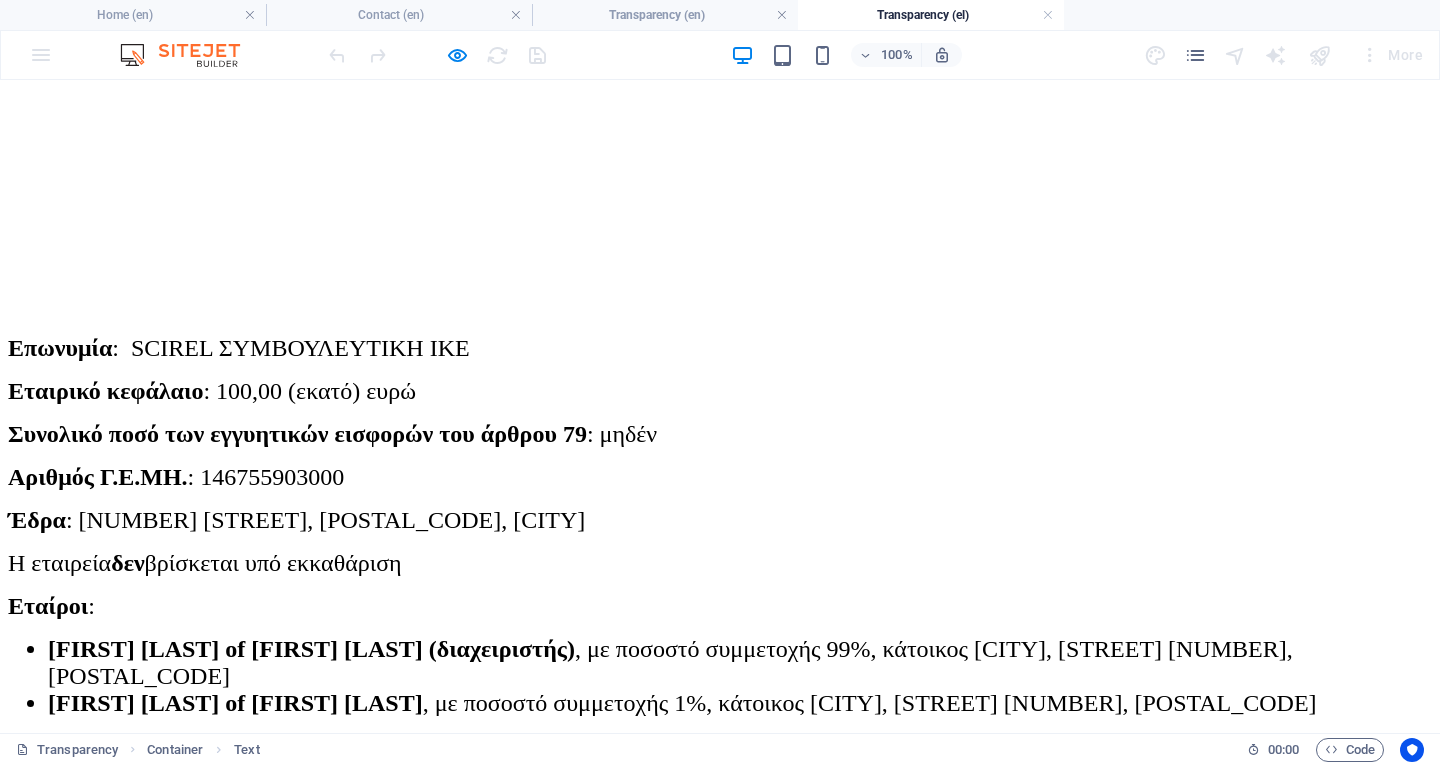 scroll, scrollTop: 0, scrollLeft: 0, axis: both 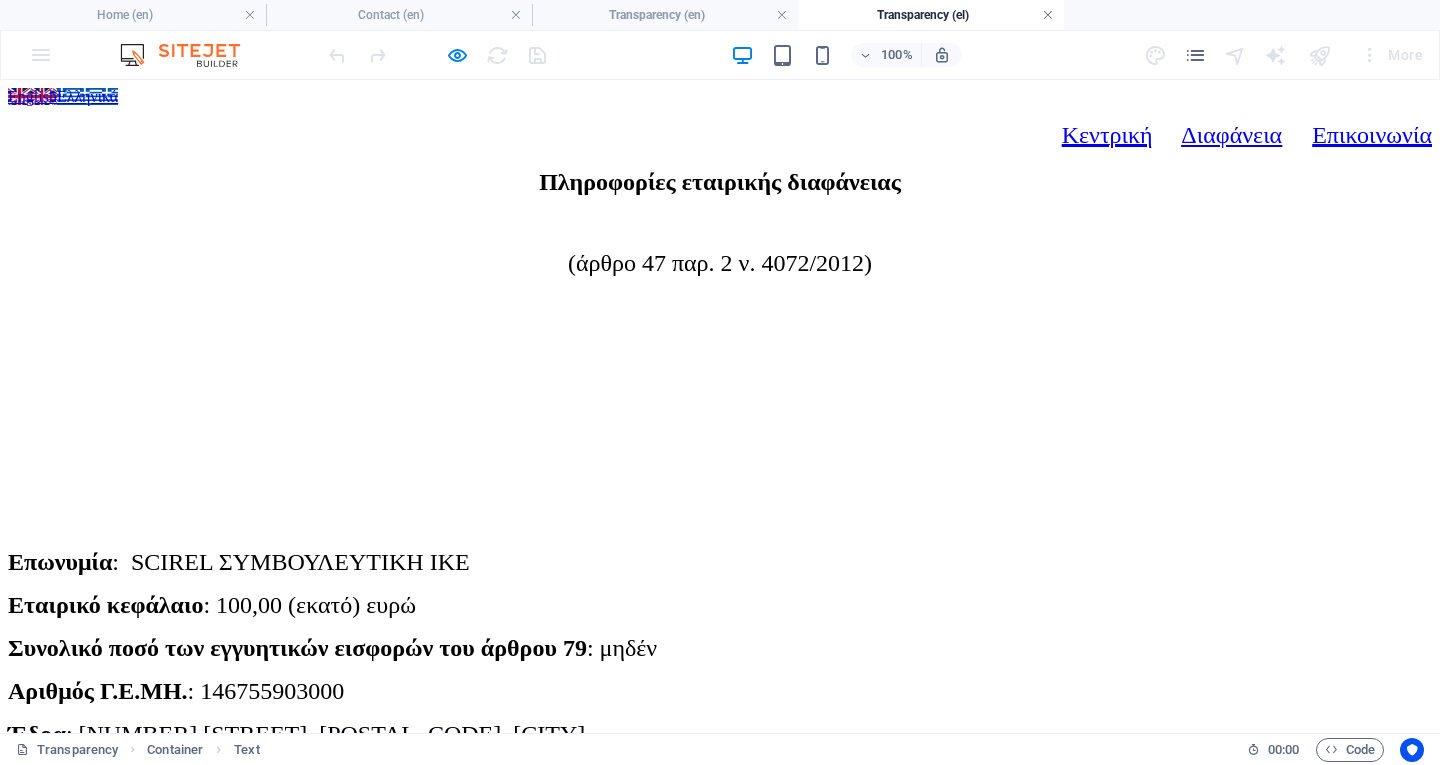 click at bounding box center (1048, 15) 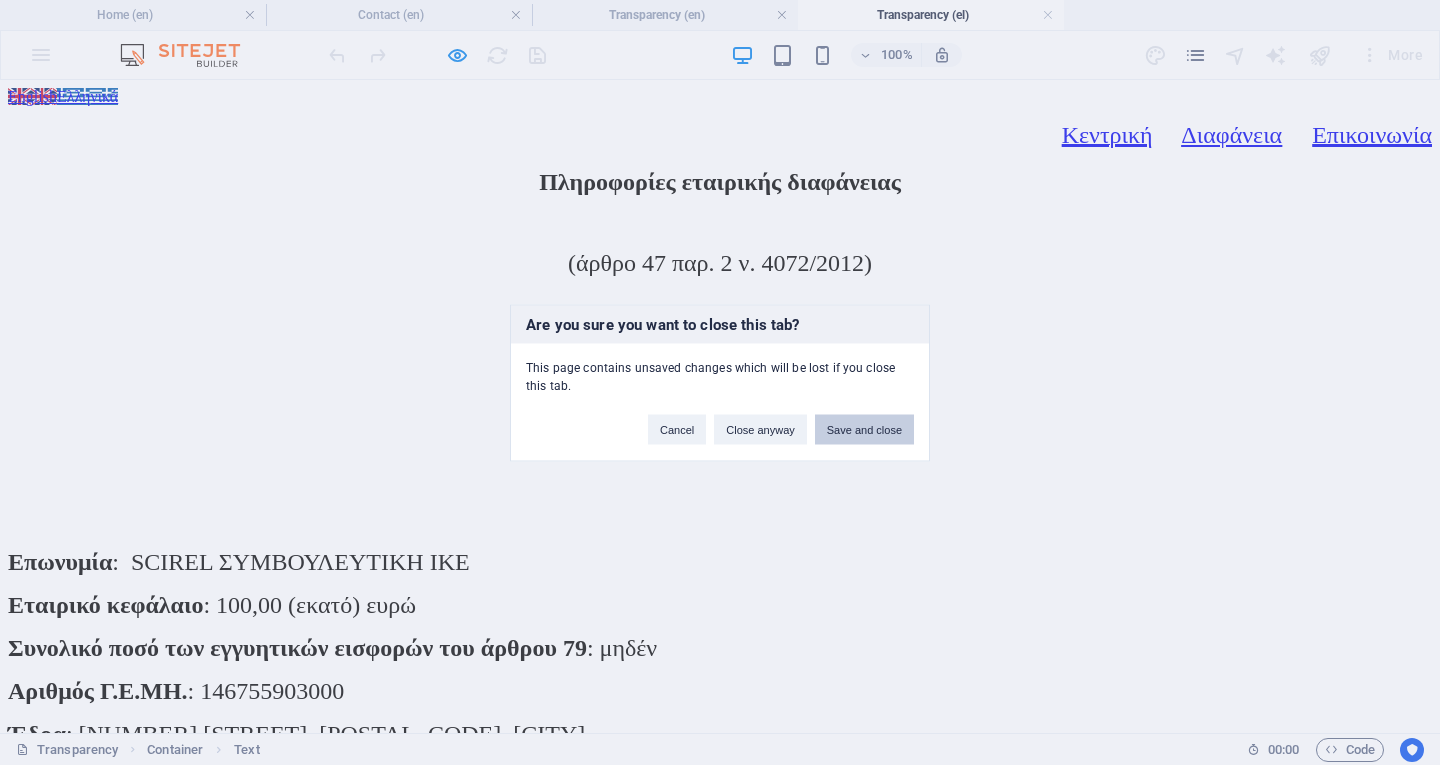click on "Save and close" at bounding box center (864, 429) 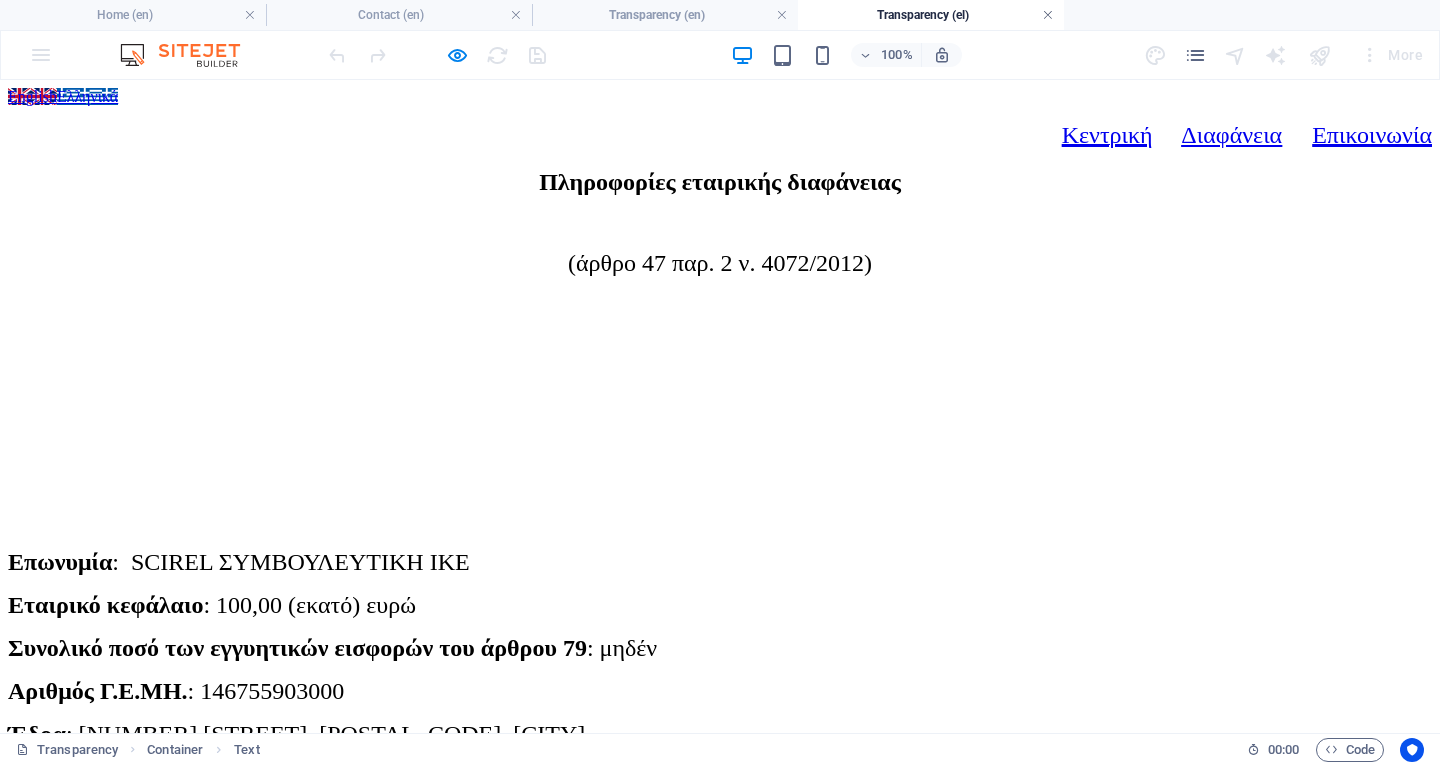 click at bounding box center [1048, 15] 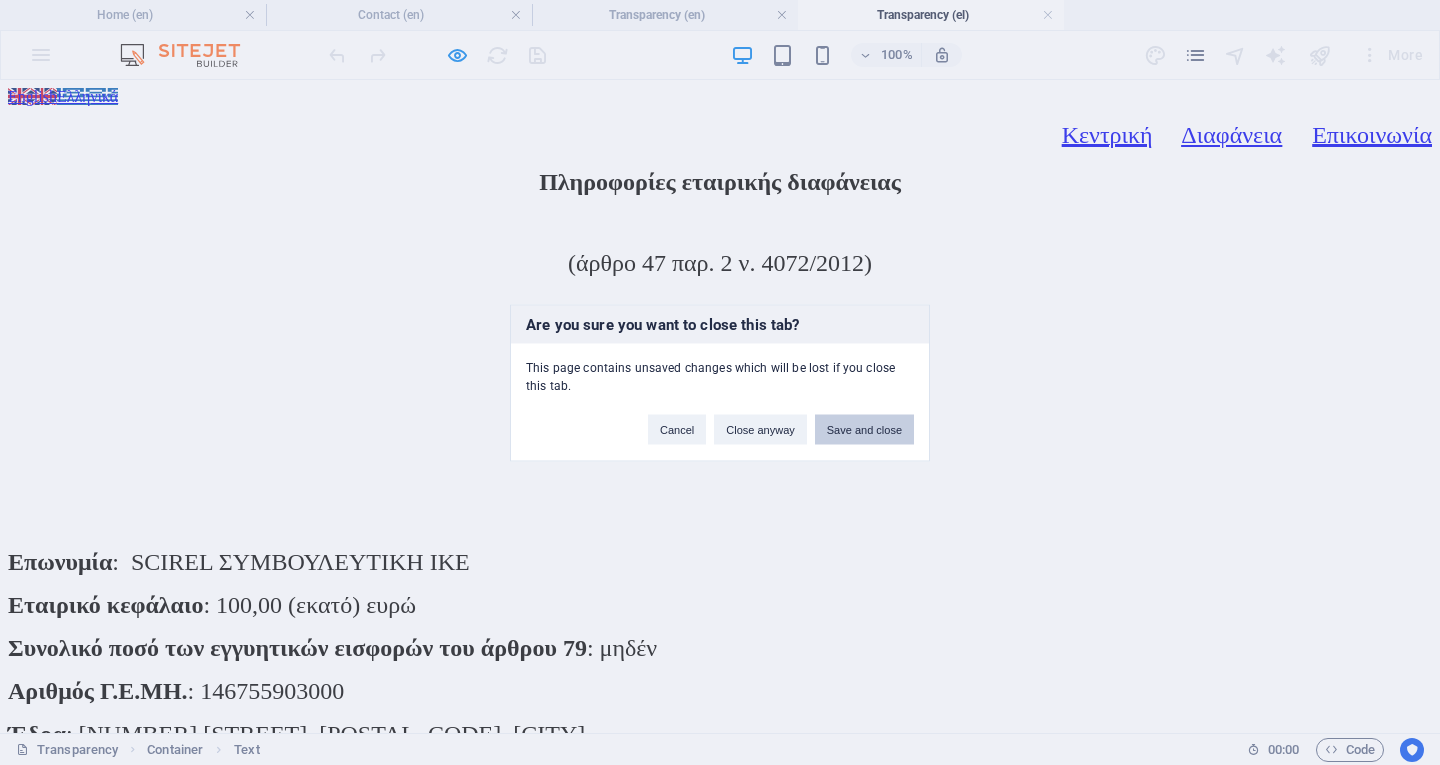 click on "Save and close" at bounding box center [864, 429] 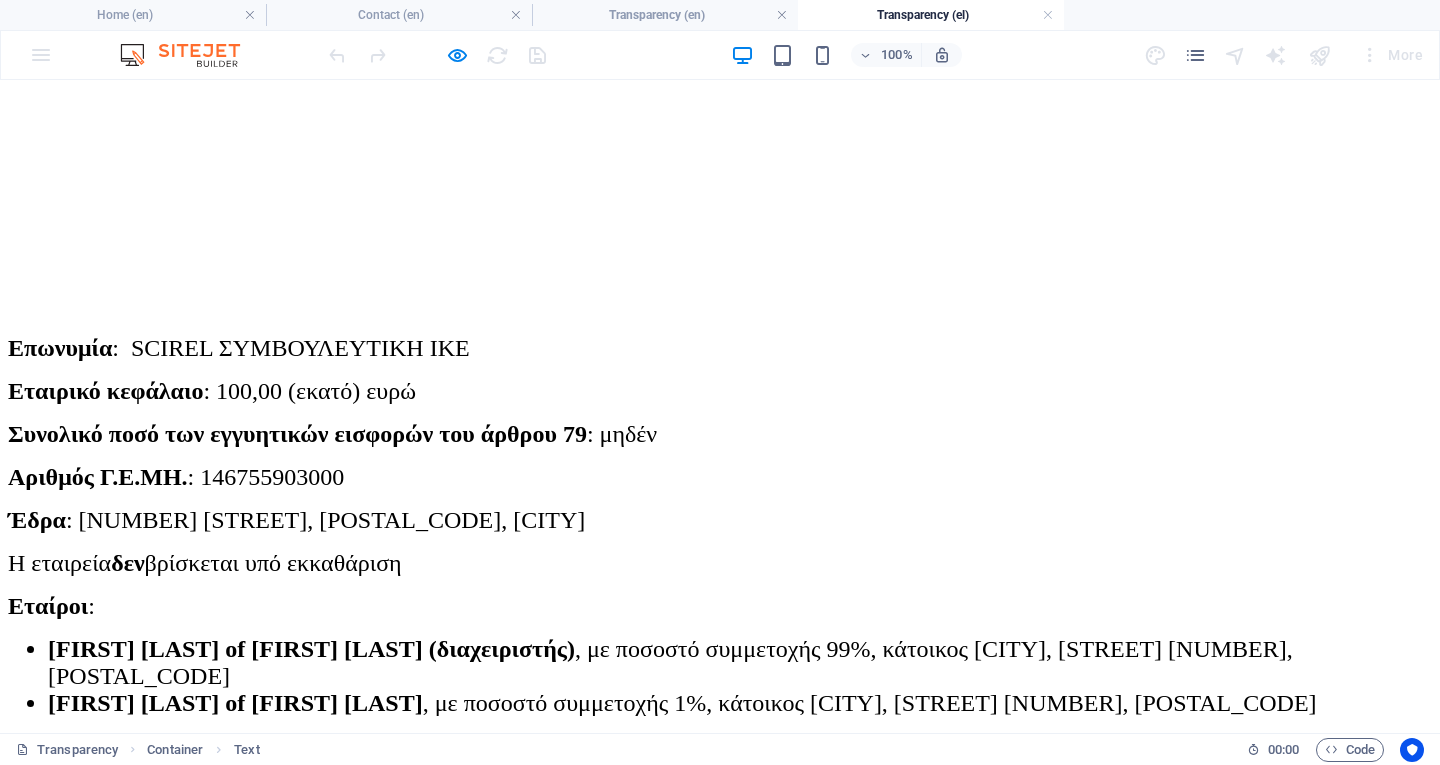 scroll, scrollTop: 0, scrollLeft: 0, axis: both 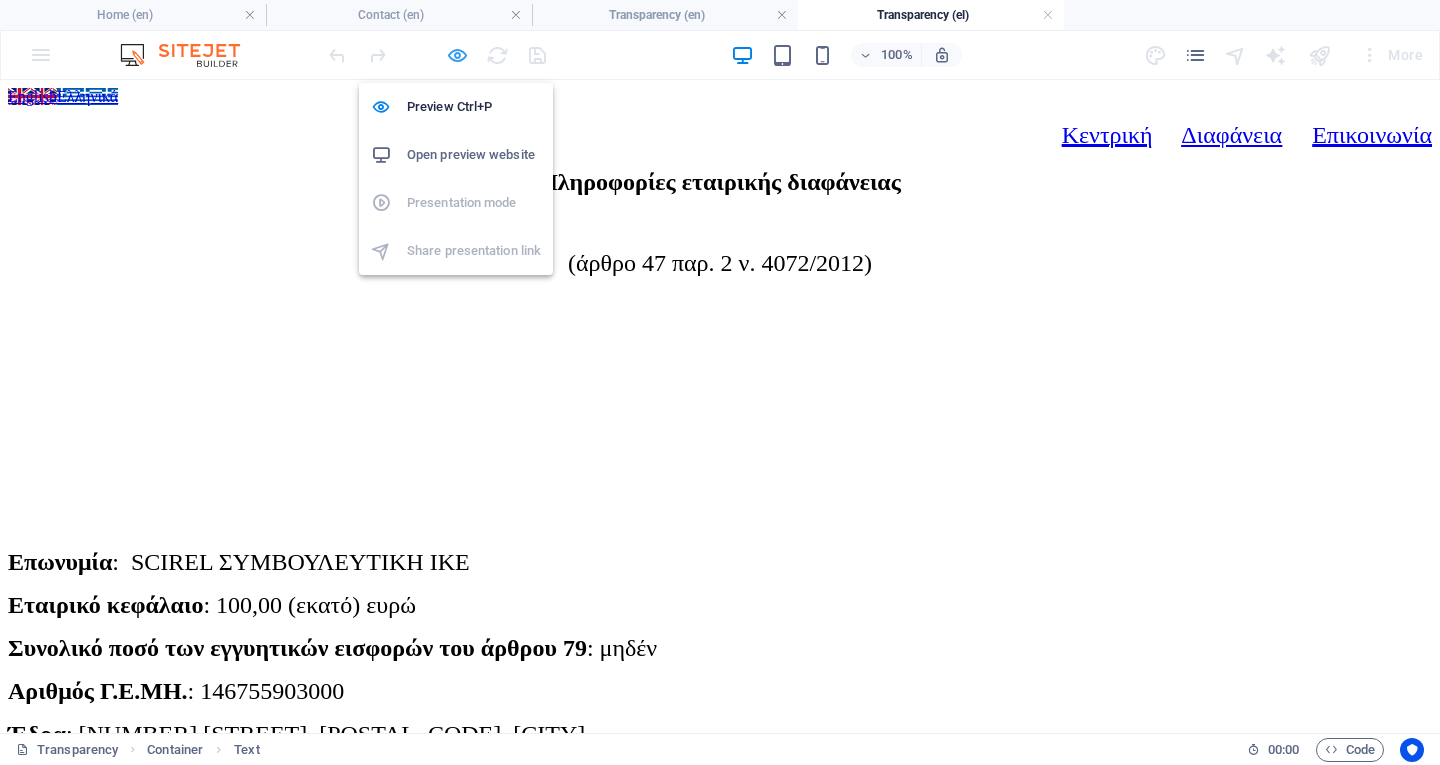 click at bounding box center (457, 55) 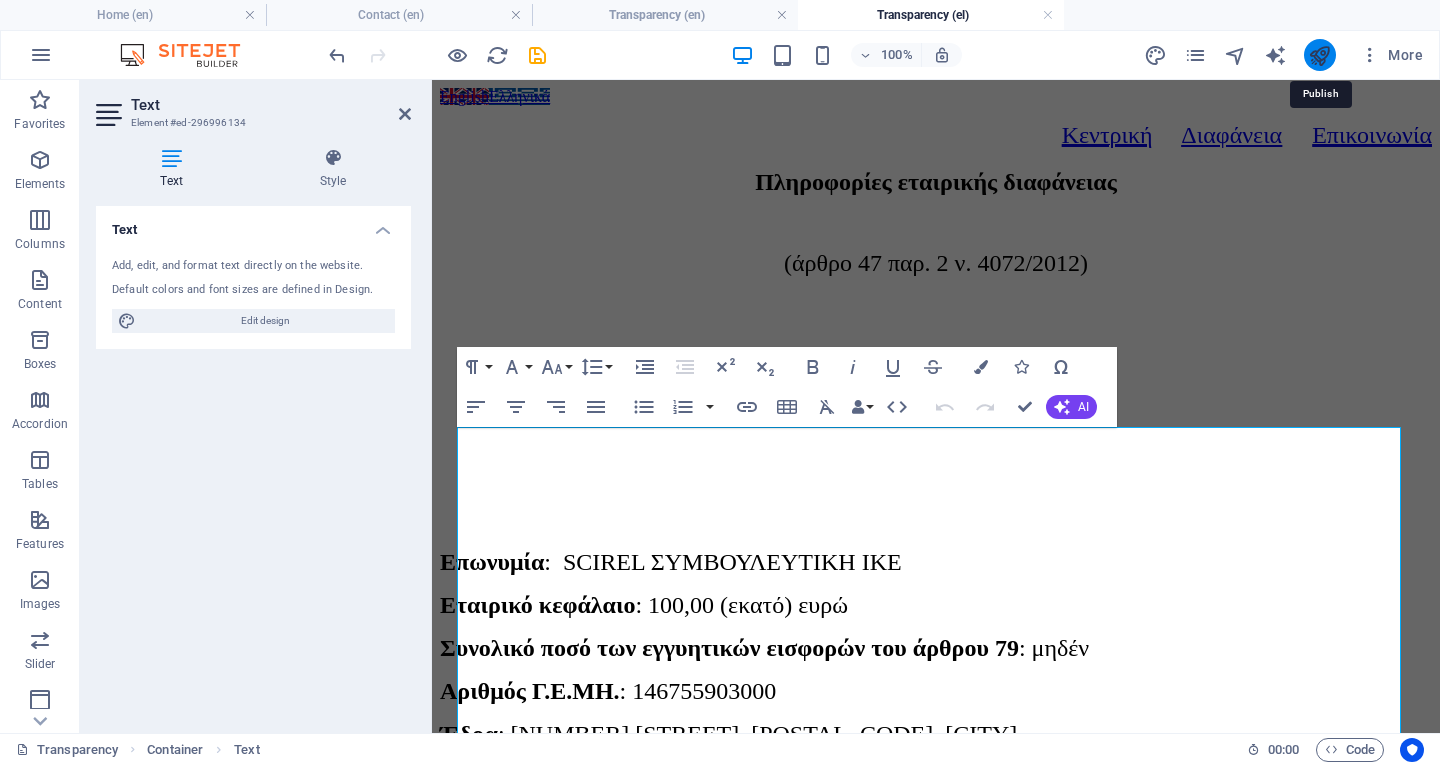 click at bounding box center (1319, 55) 